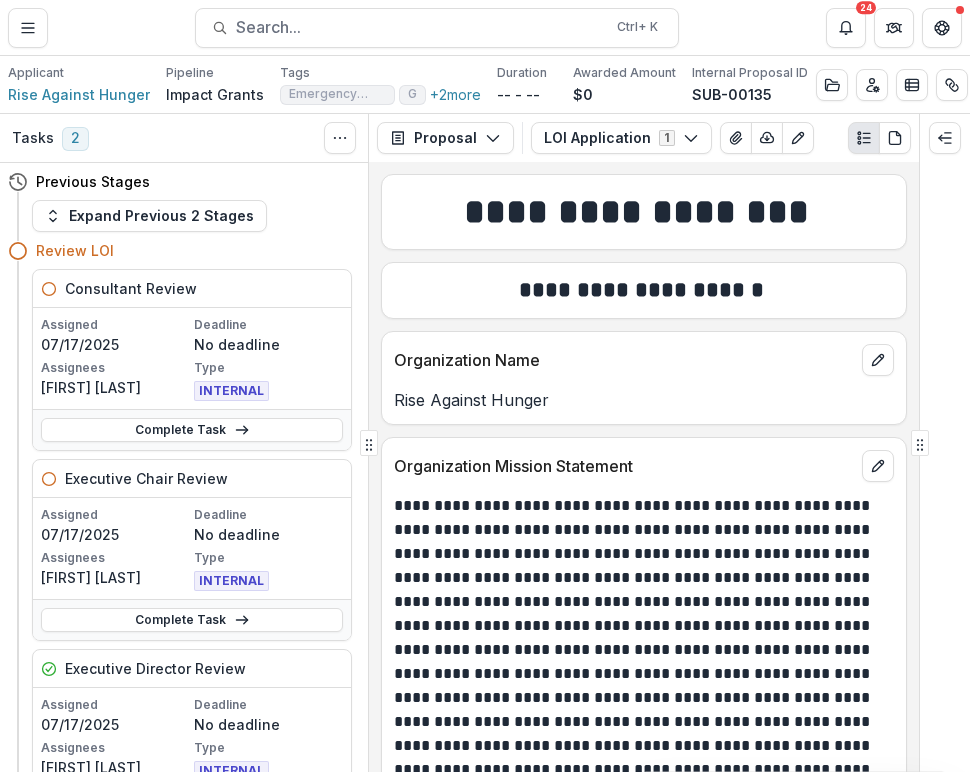scroll, scrollTop: 0, scrollLeft: 0, axis: both 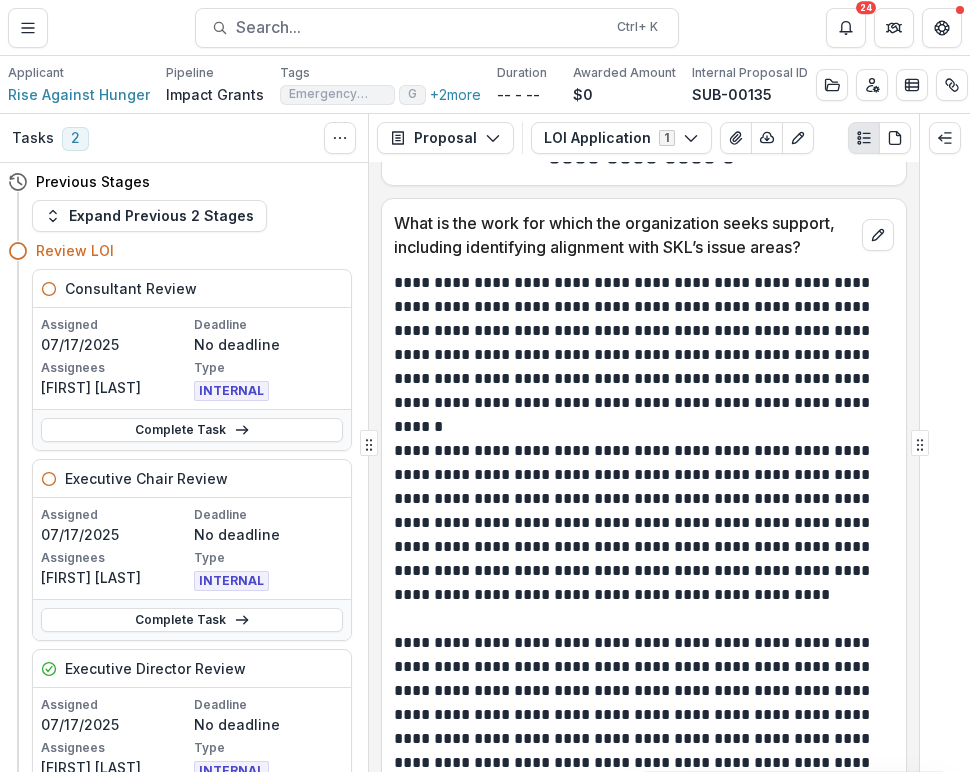 click at bounding box center (644, 427) 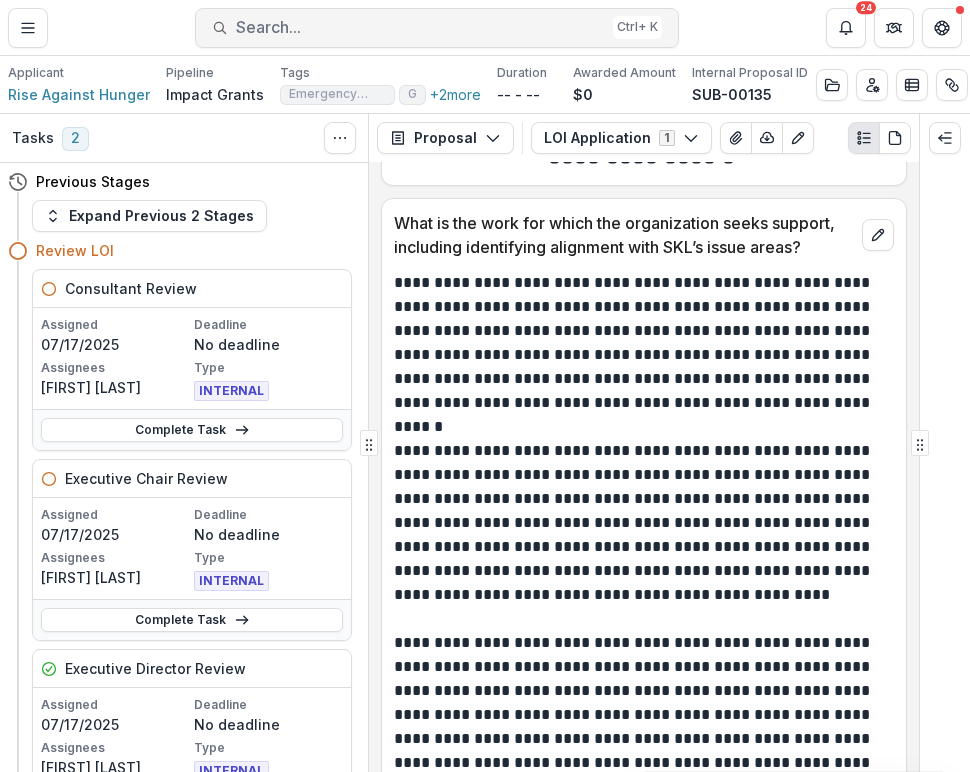 click on "Search..." at bounding box center (420, 27) 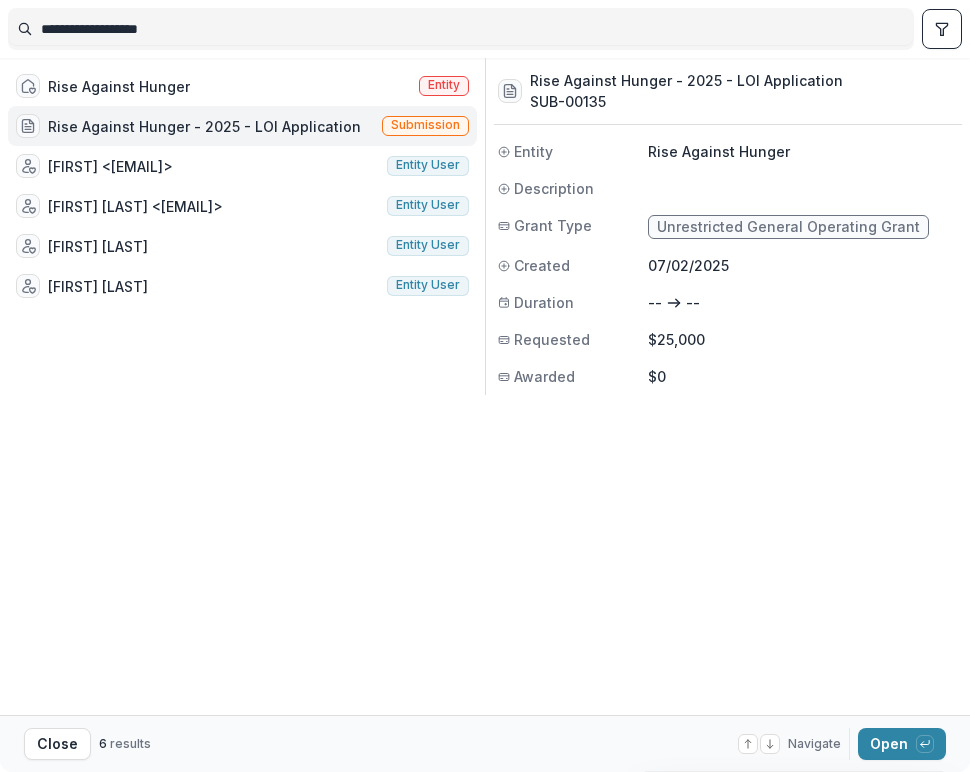 drag, startPoint x: 293, startPoint y: 26, endPoint x: -52, endPoint y: 51, distance: 345.9046 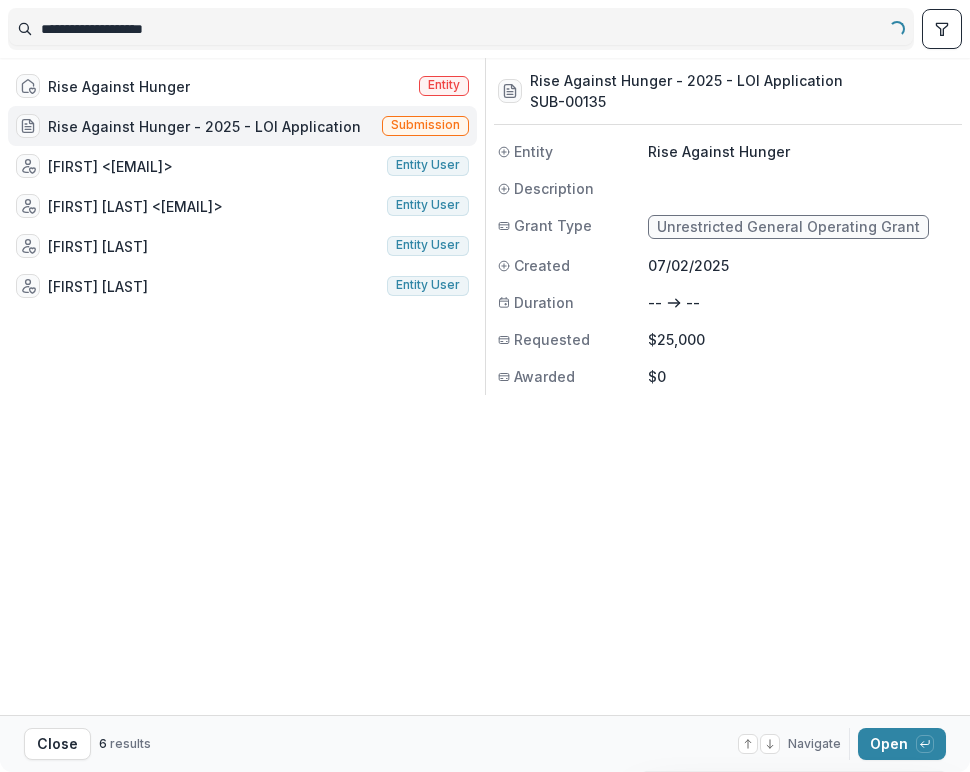 type on "**********" 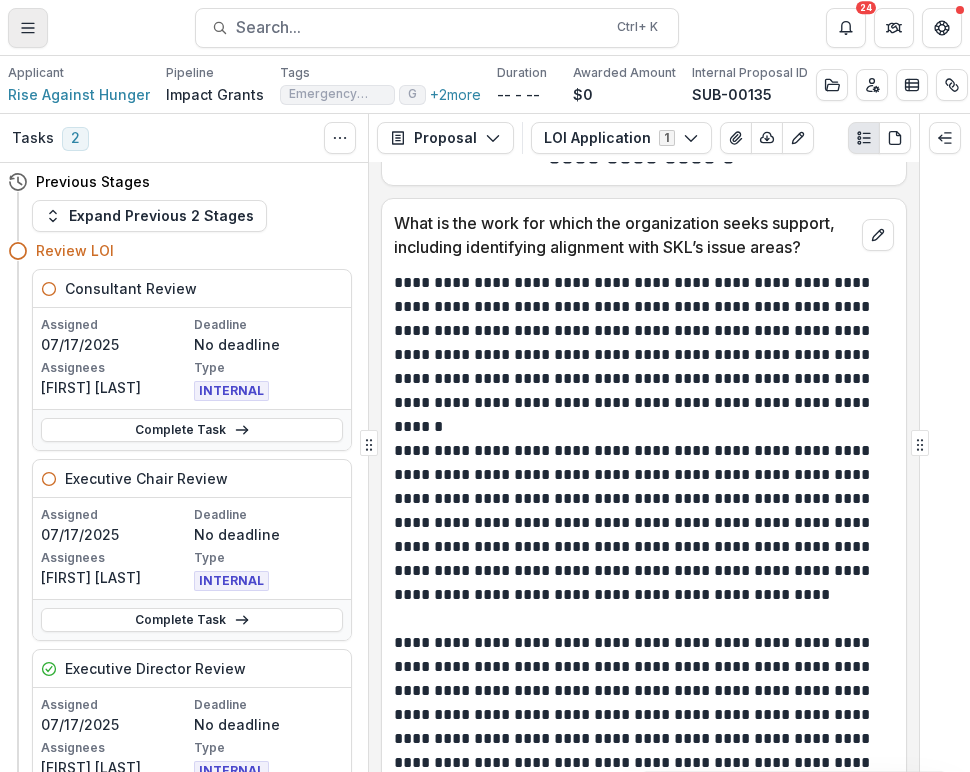click at bounding box center (28, 28) 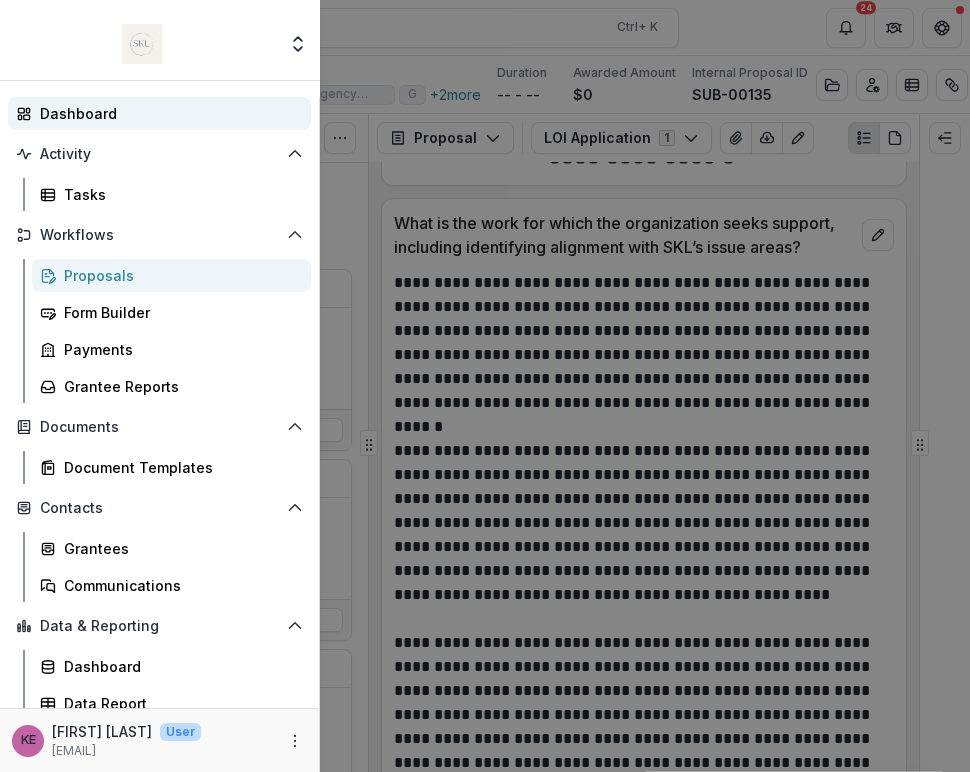 click on "Dashboard" at bounding box center [167, 113] 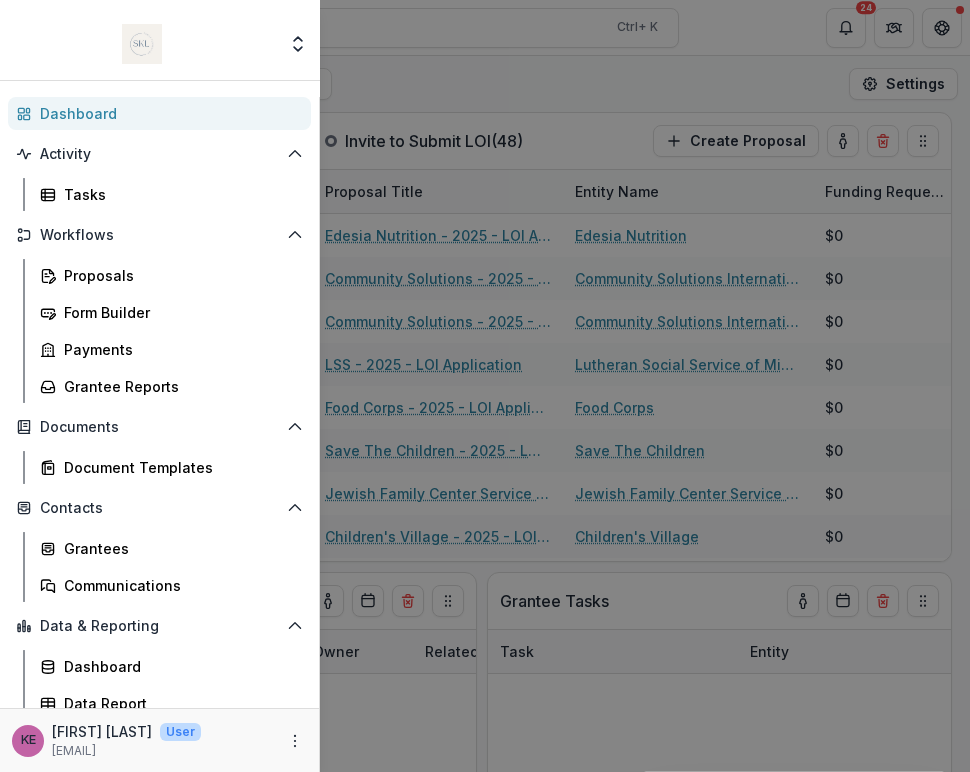 click on "Team Settings Admin Settings Dashboard Activity Tasks Workflows Proposals Form Builder Payments Grantee Reports Documents Document Templates Contacts Grantees Communications Data & Reporting Dashboard Data Report KE [FIRST] [LAST] User [EMAIL]" at bounding box center (485, 386) 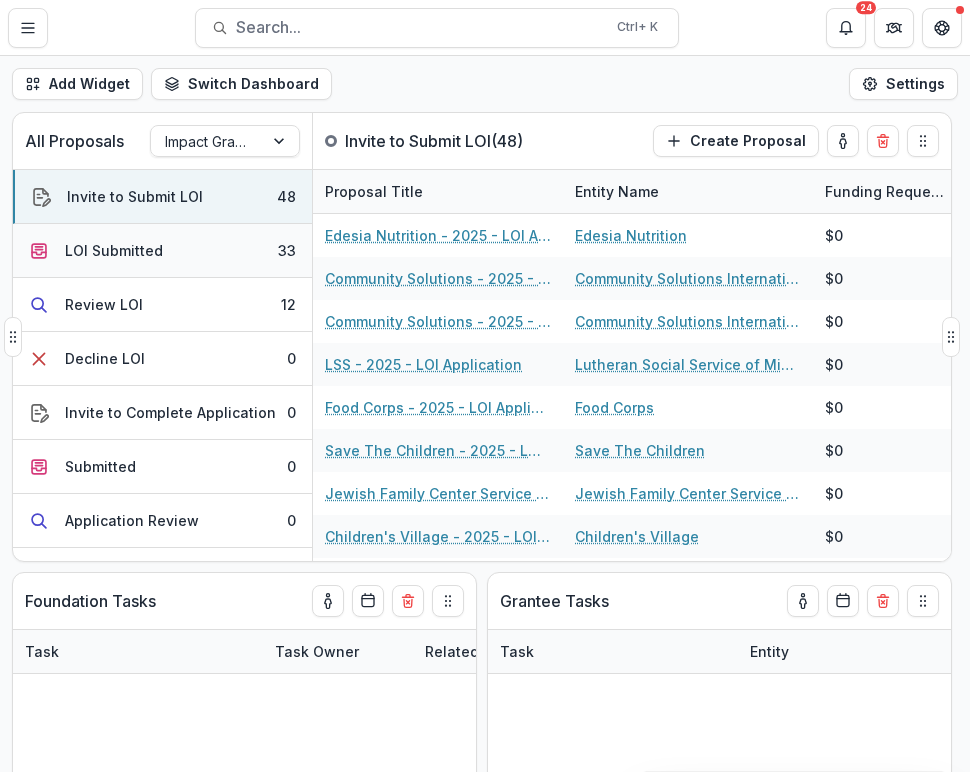 click on "LOI Submitted 33" at bounding box center [162, 251] 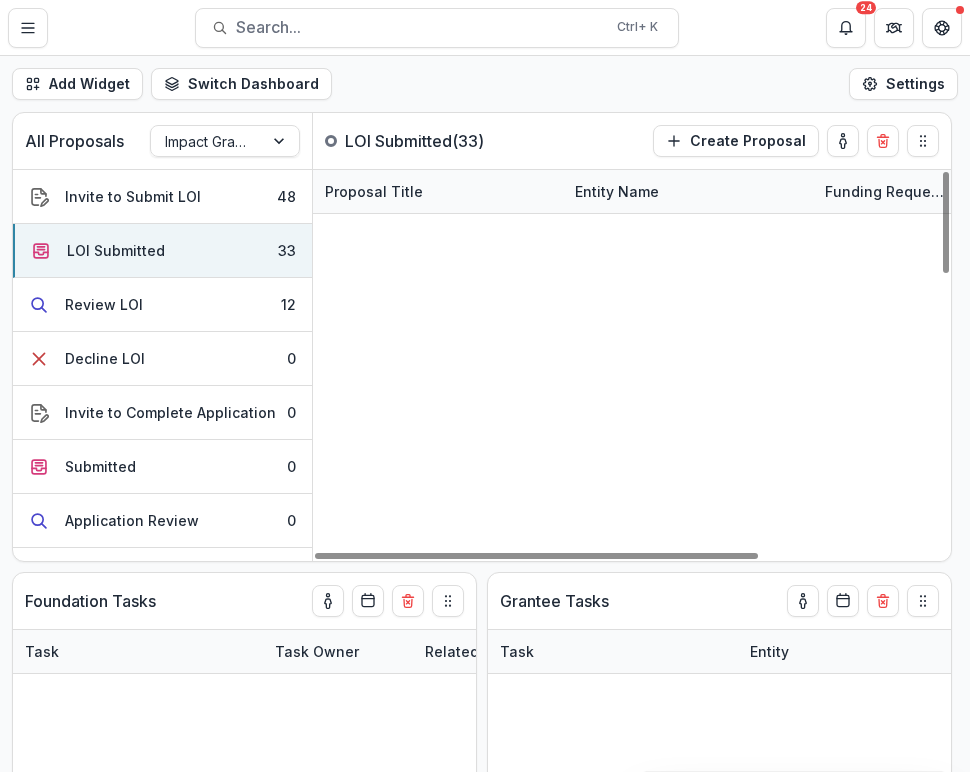 scroll, scrollTop: 1070, scrollLeft: 0, axis: vertical 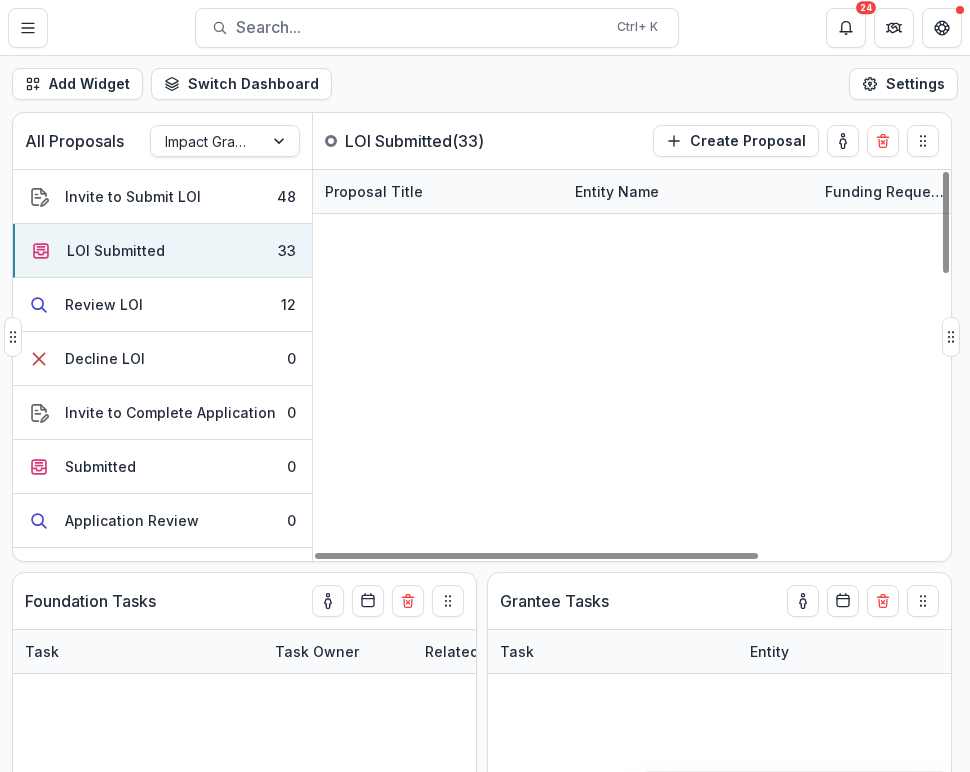 click on "All Proposals Impact Grants LOI Submitted  ( 33 ) Create Proposal" at bounding box center (440, 141) 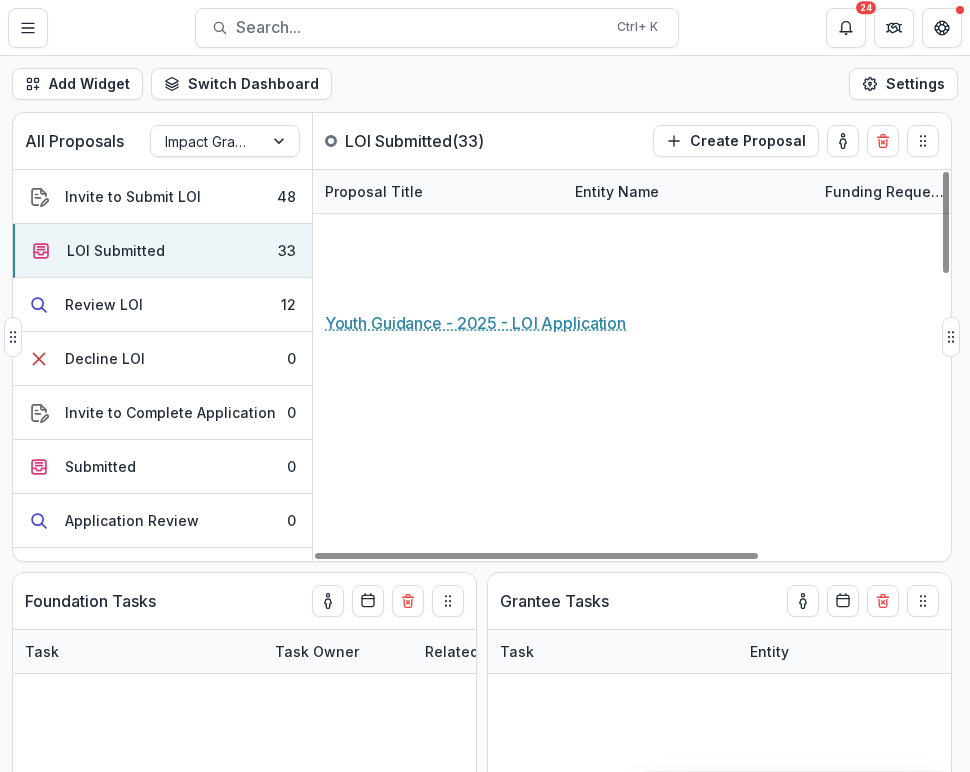 click on "Youth Guidance - 2025 - LOI Application" at bounding box center (438, 1353) 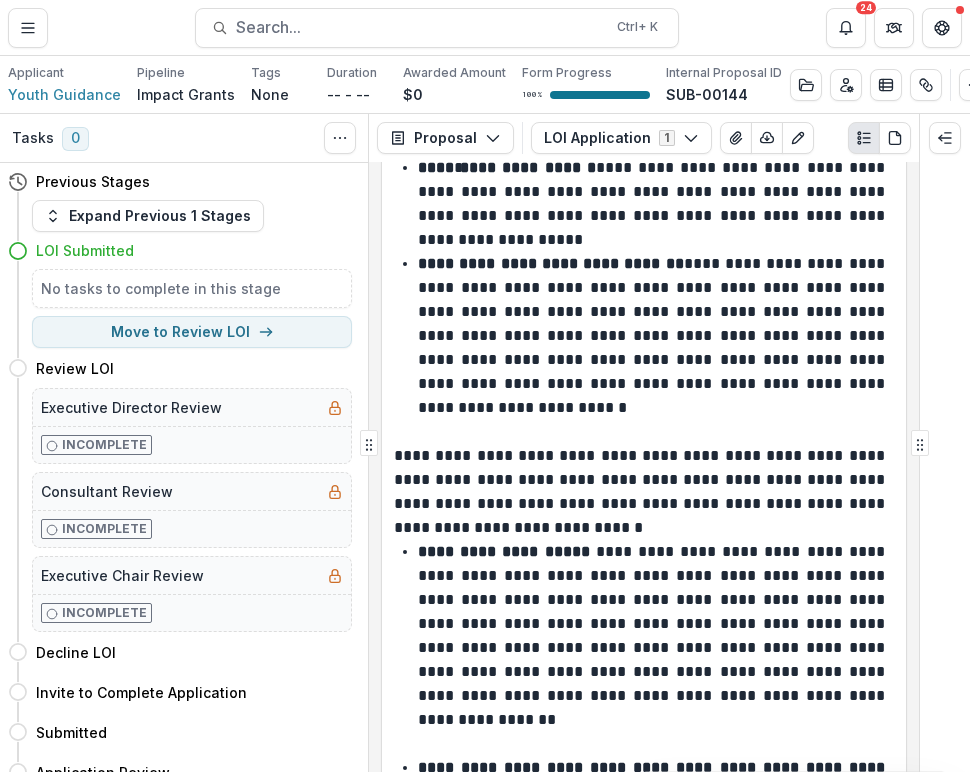 scroll, scrollTop: 2496, scrollLeft: 0, axis: vertical 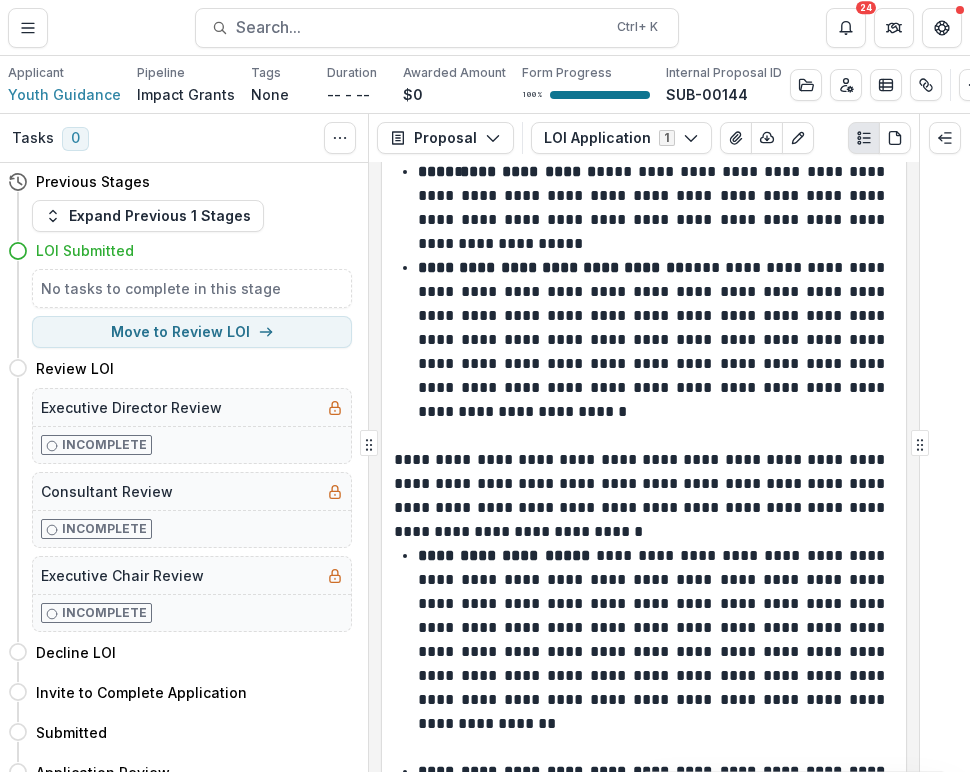 click on "**********" at bounding box center (653, 352) 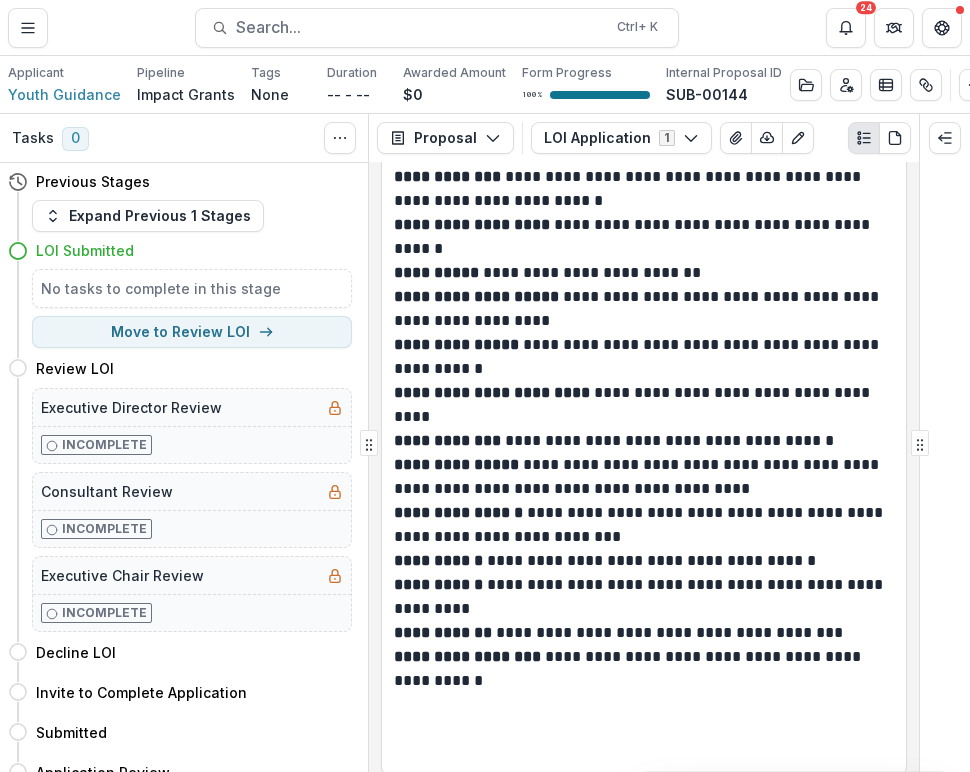 scroll, scrollTop: 10396, scrollLeft: 0, axis: vertical 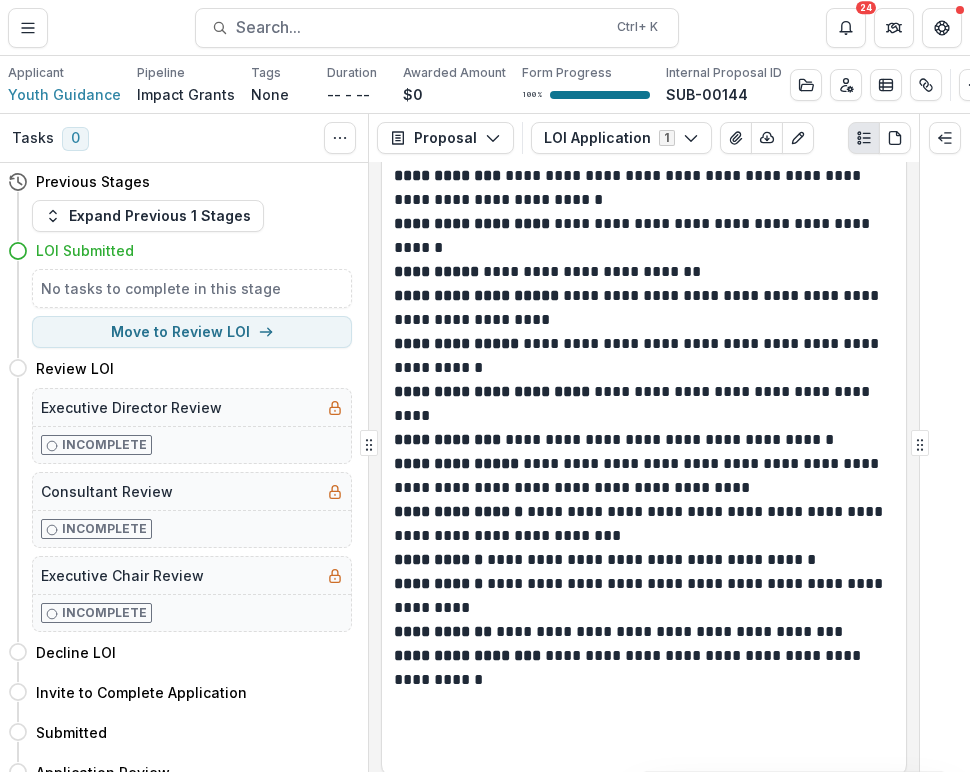 click on "**********" at bounding box center [641, 560] 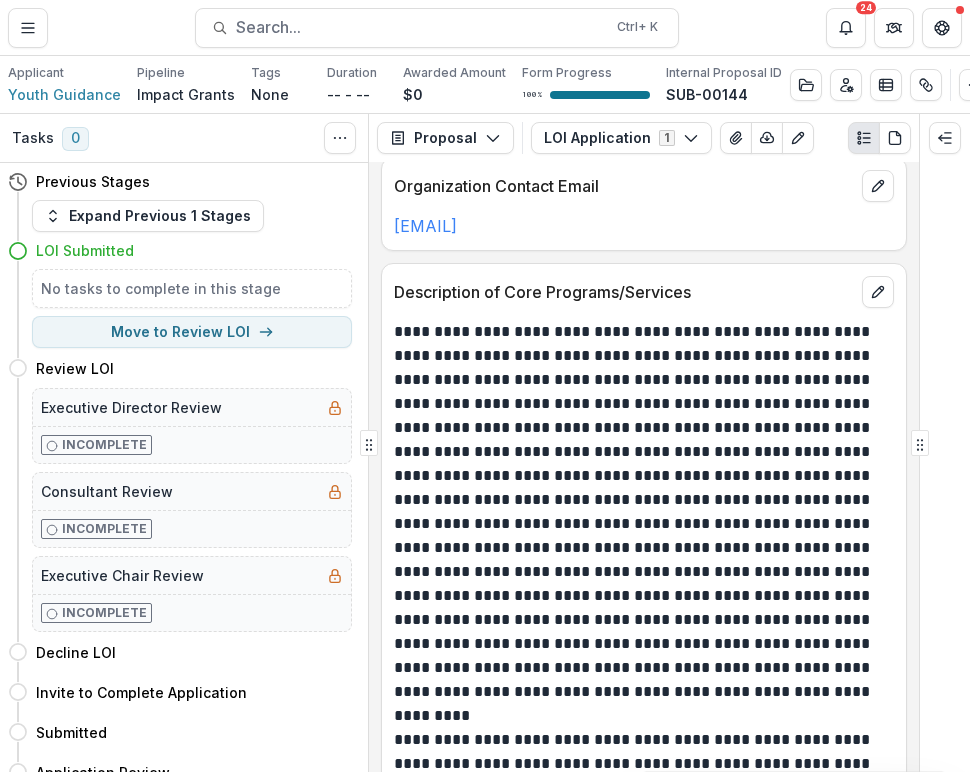 scroll, scrollTop: 972, scrollLeft: 0, axis: vertical 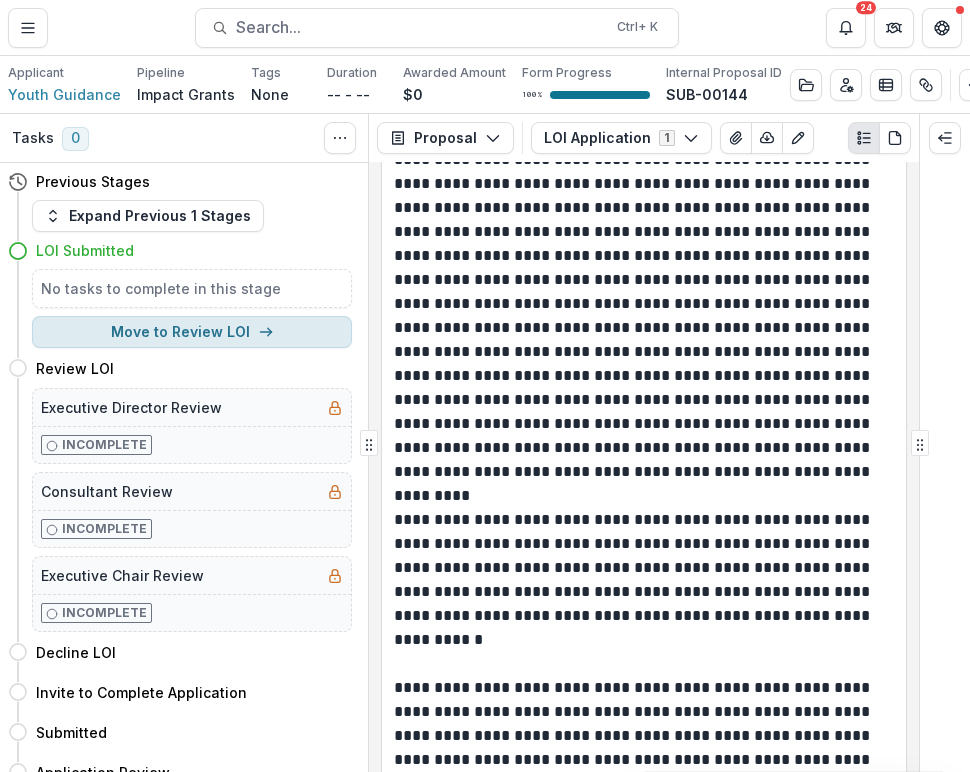 click on "Move to Review LOI" at bounding box center [192, 332] 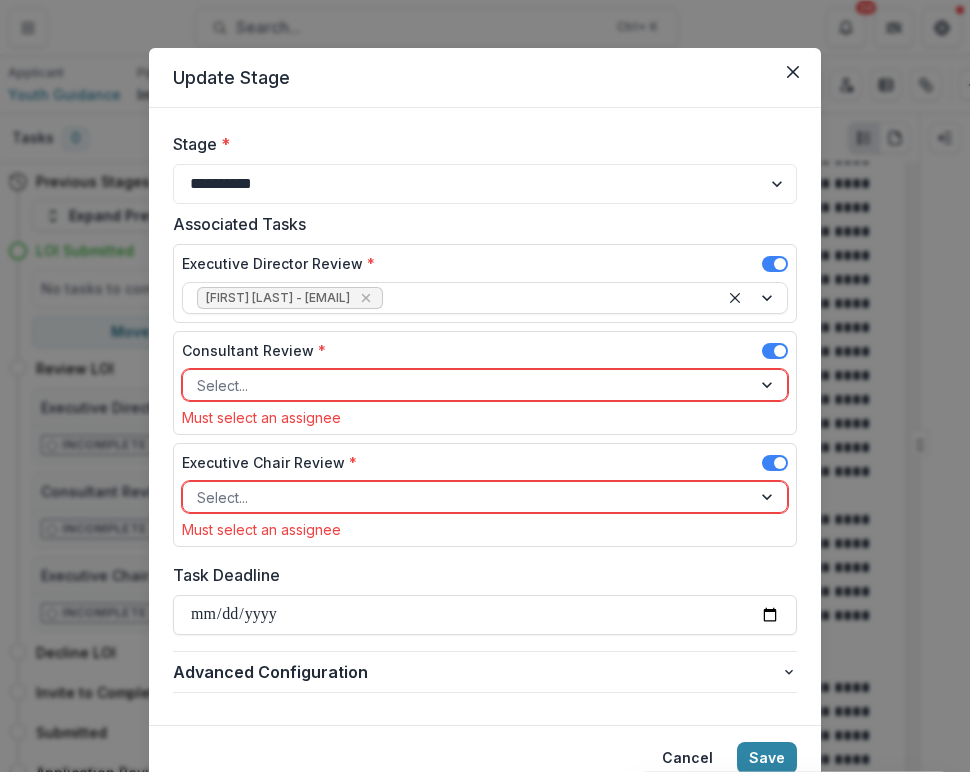 scroll, scrollTop: 17, scrollLeft: 0, axis: vertical 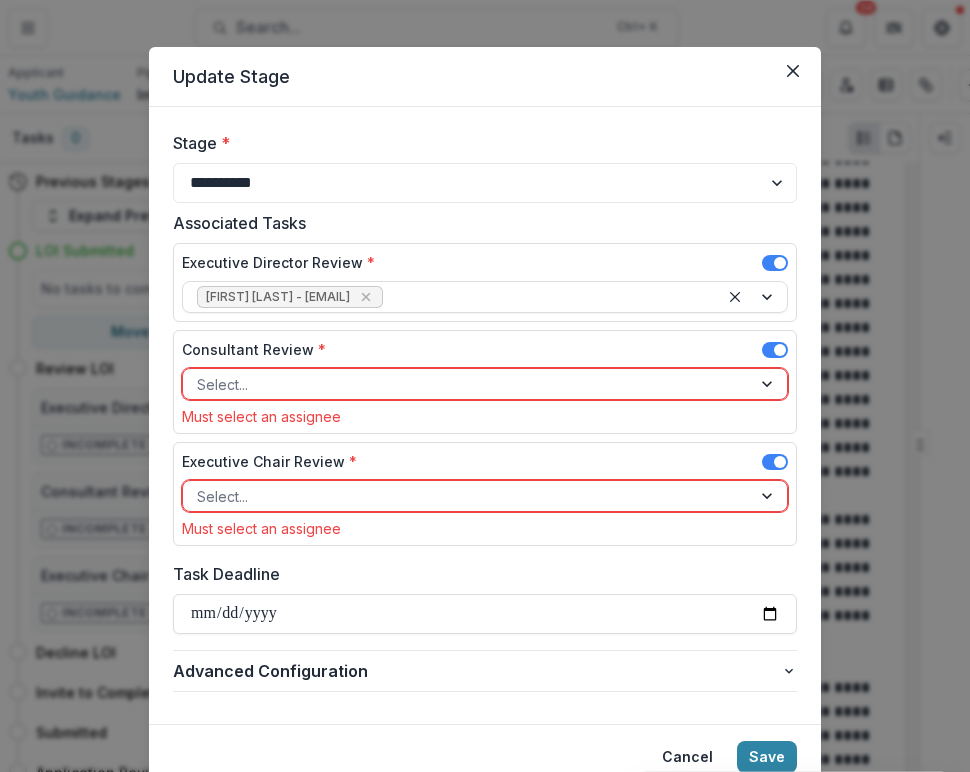 click at bounding box center [467, 384] 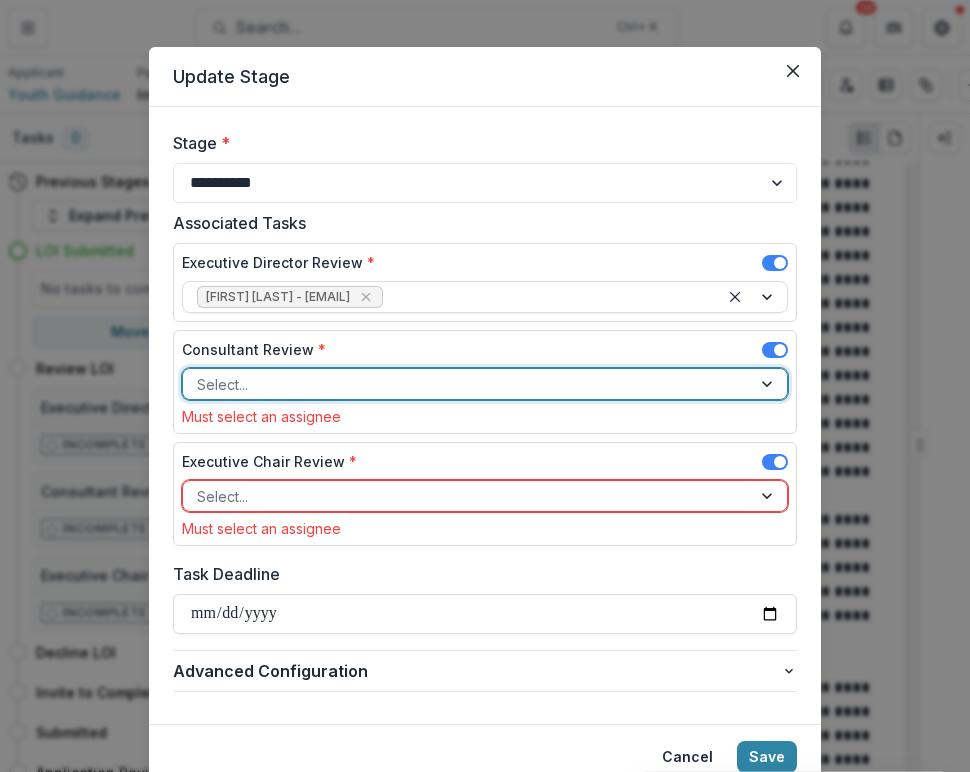 click on "[FIRST] [LAST] - [EMAIL]" at bounding box center (485, 922) 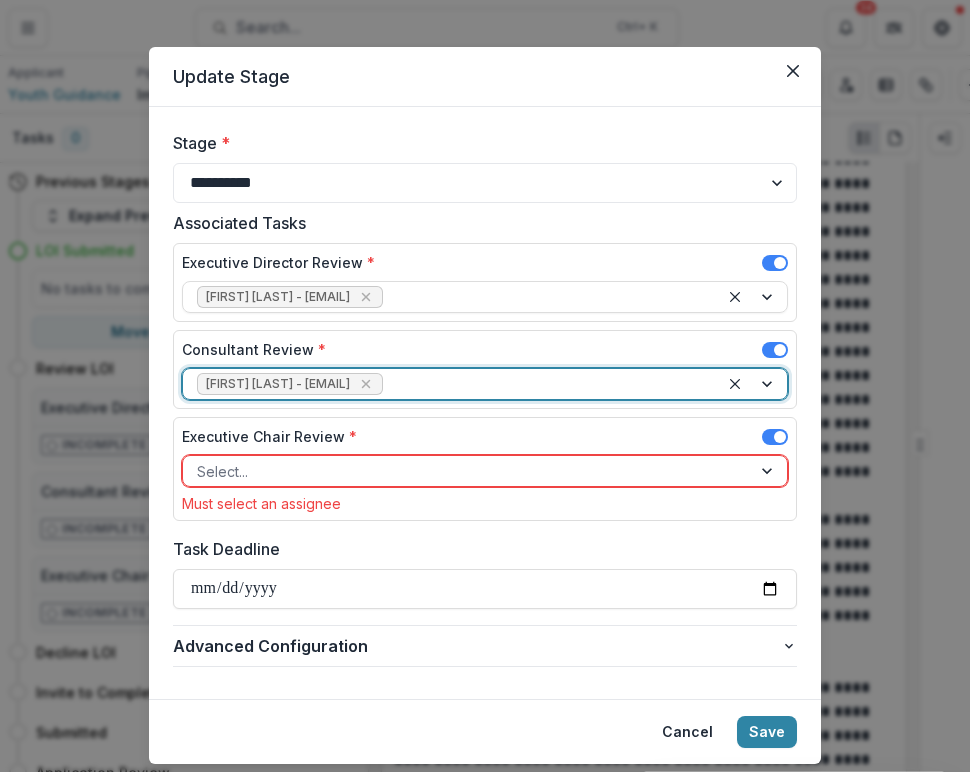 click at bounding box center [467, 471] 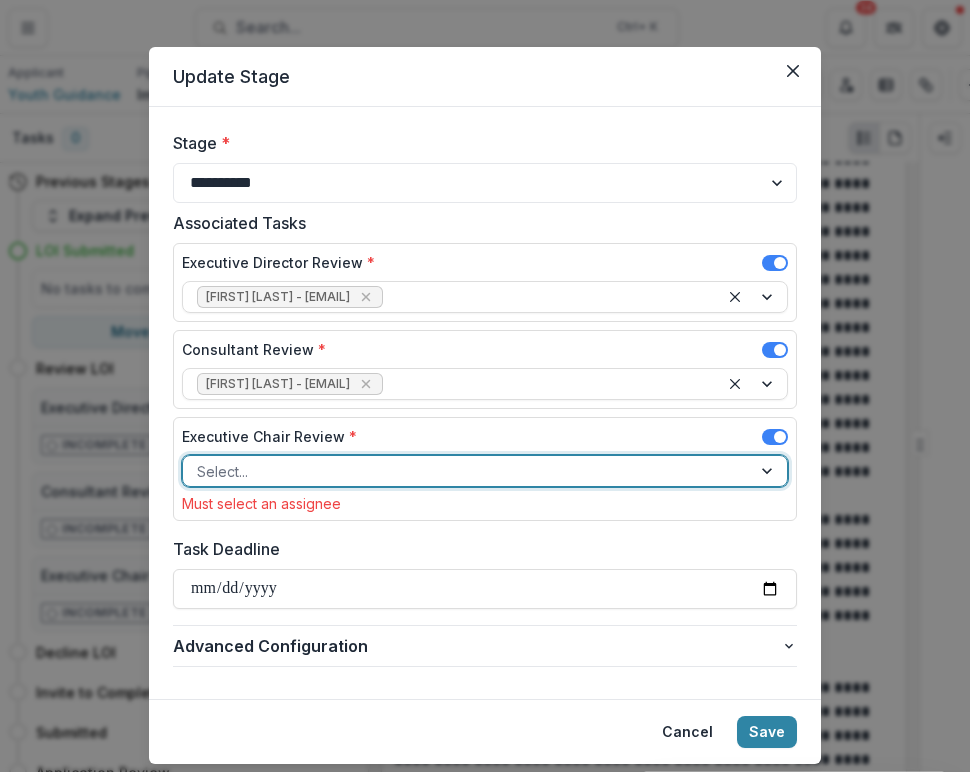 click on "[FIRST] [LAST] - [EMAIL]" at bounding box center [485, 892] 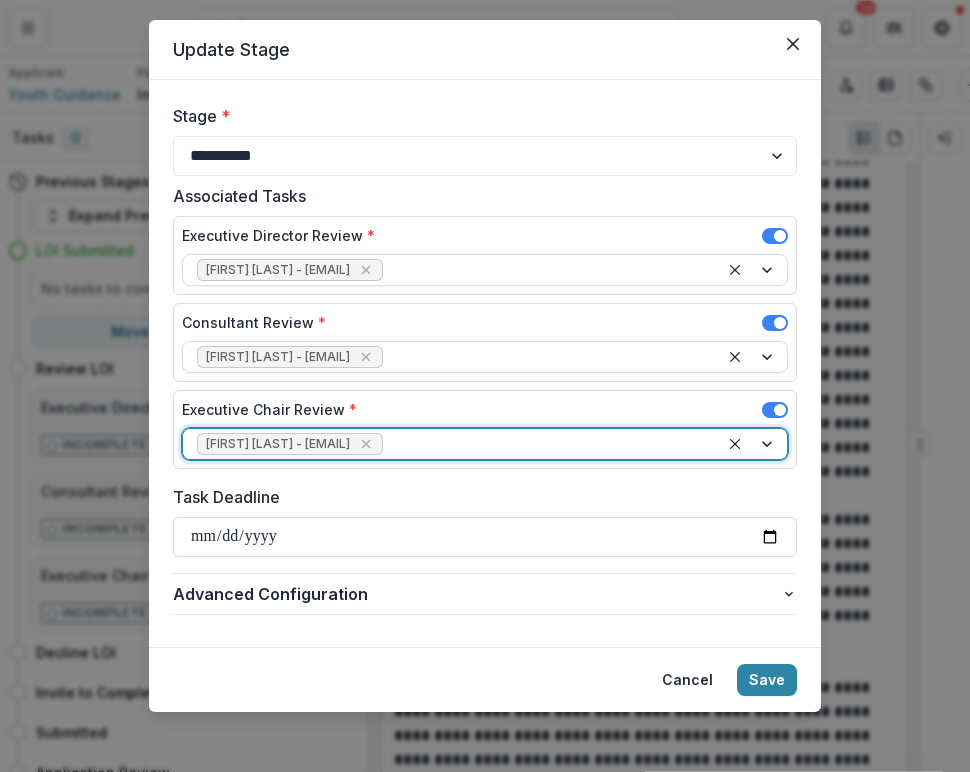 scroll, scrollTop: 44, scrollLeft: 0, axis: vertical 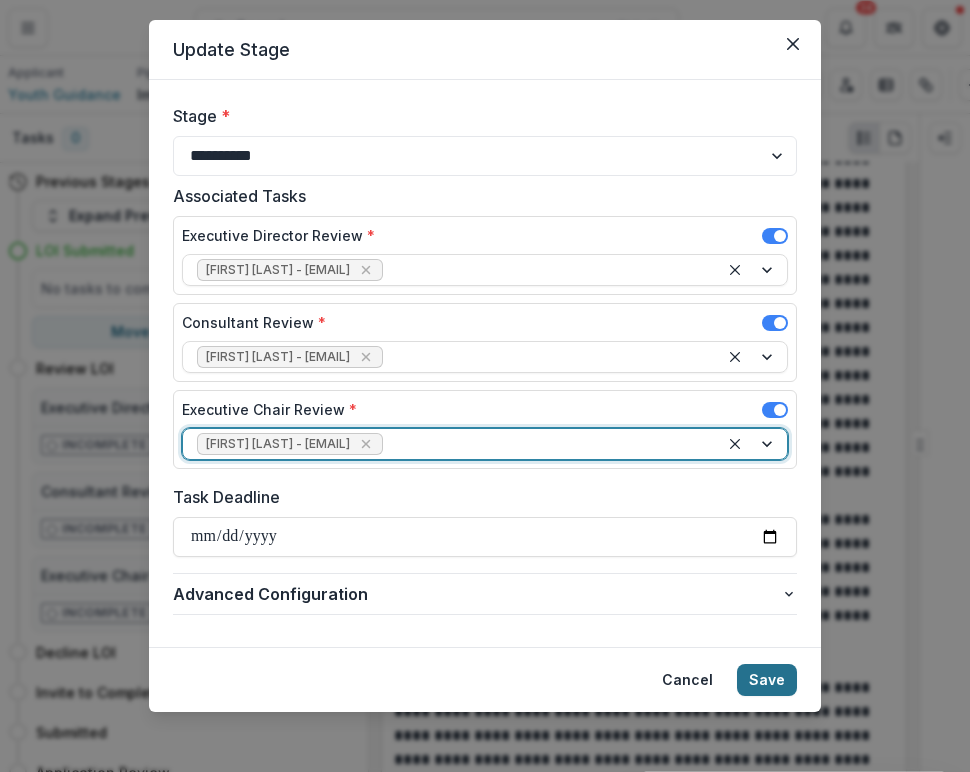 click on "Save" at bounding box center (767, 680) 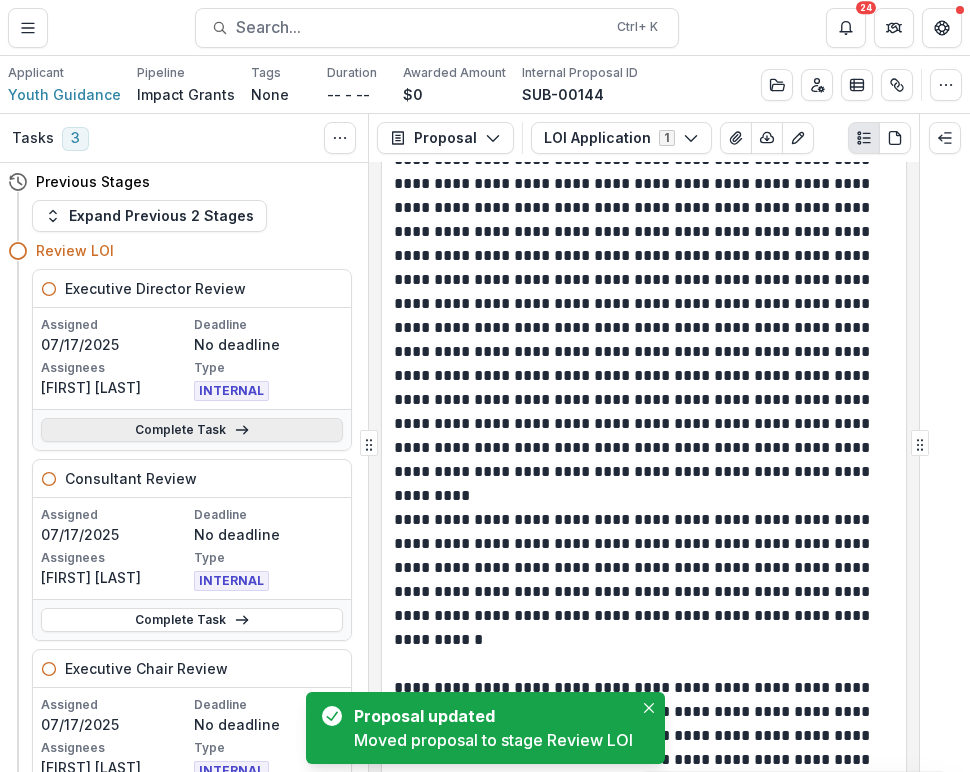 click on "Complete Task" at bounding box center (192, 430) 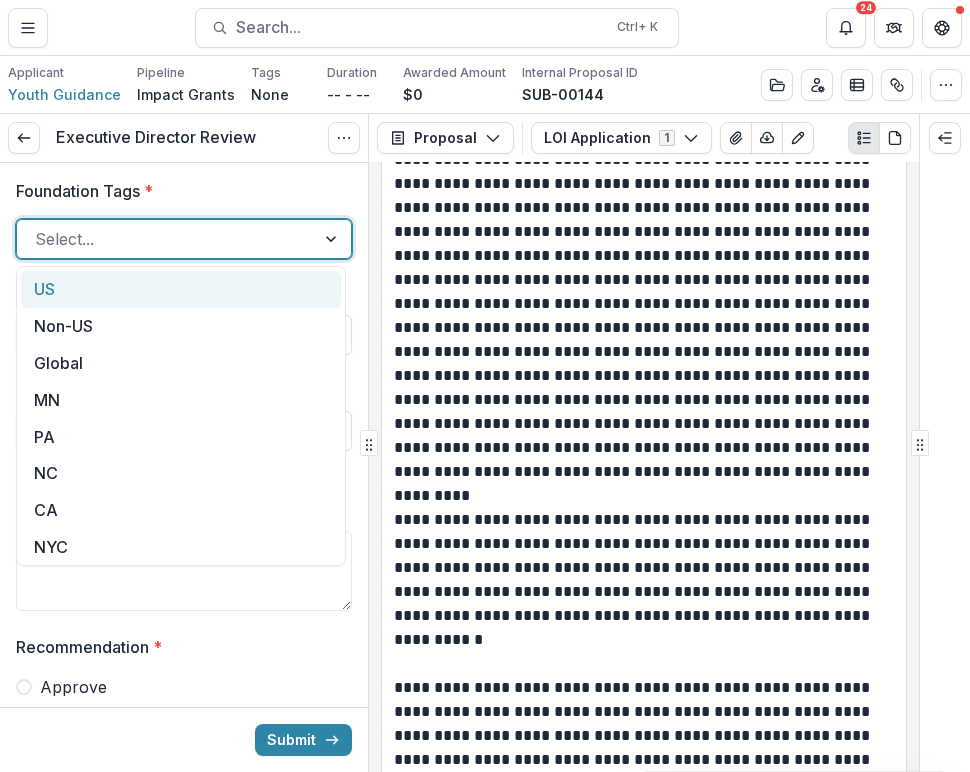 click at bounding box center [333, 239] 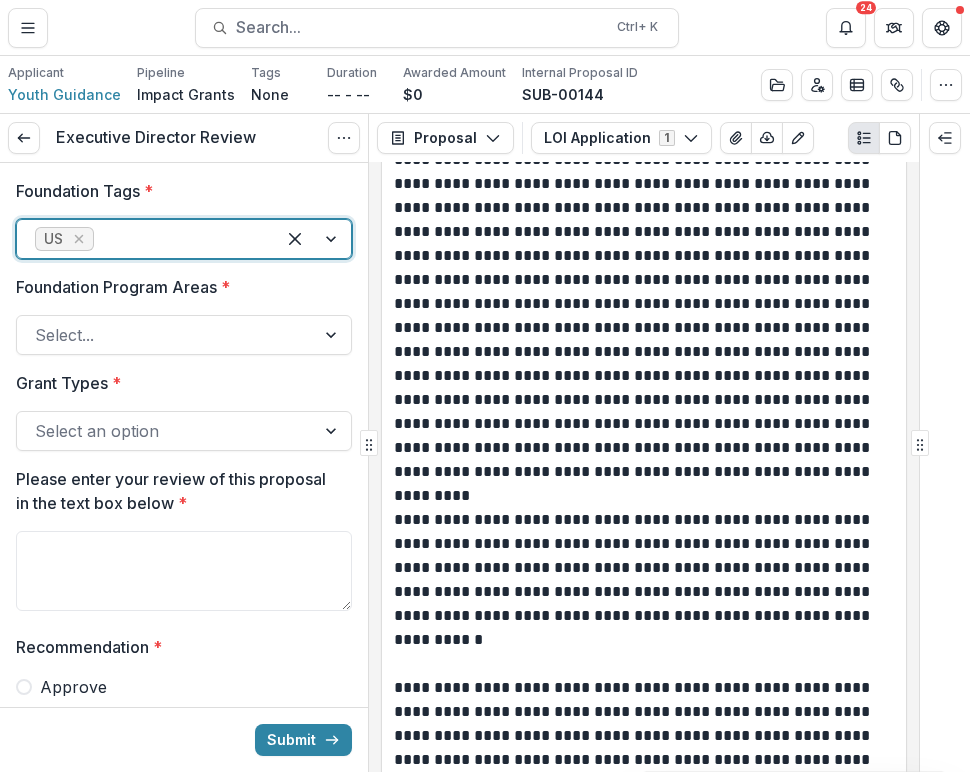 click at bounding box center (313, 239) 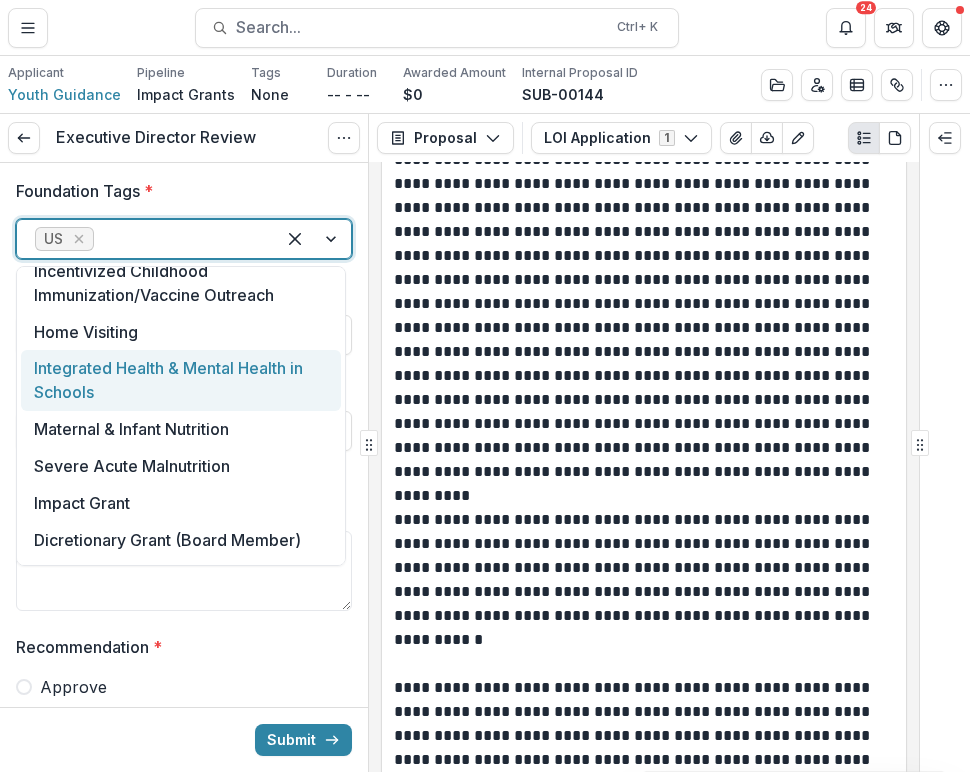 scroll, scrollTop: 632, scrollLeft: 0, axis: vertical 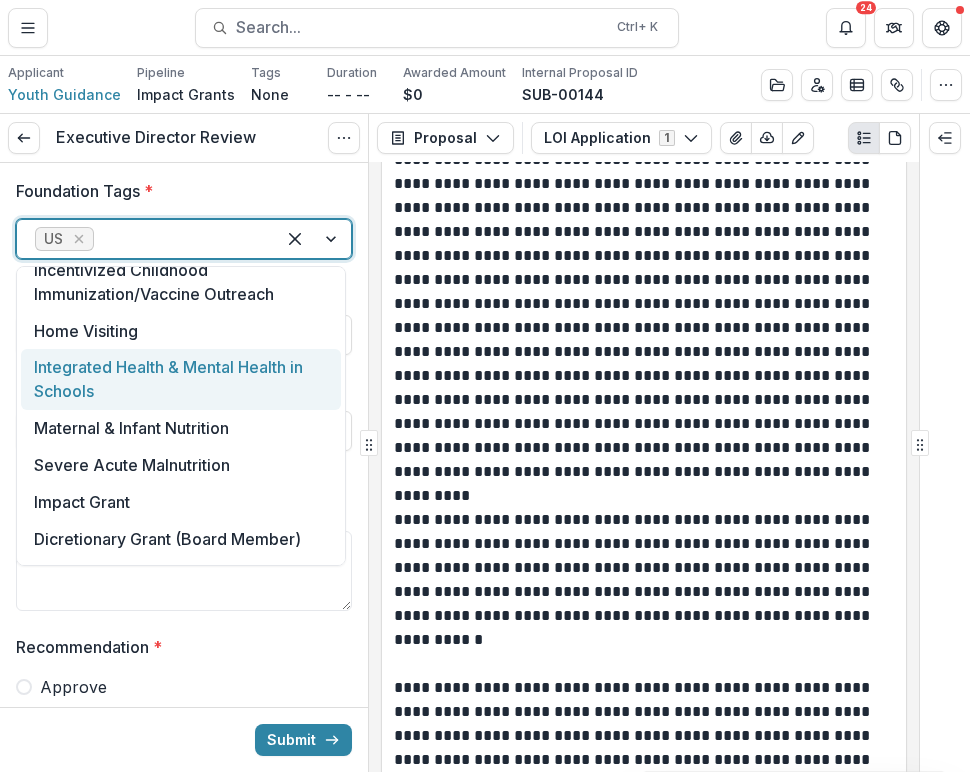 click on "Integrated Health & Mental Health in Schools" at bounding box center [181, 379] 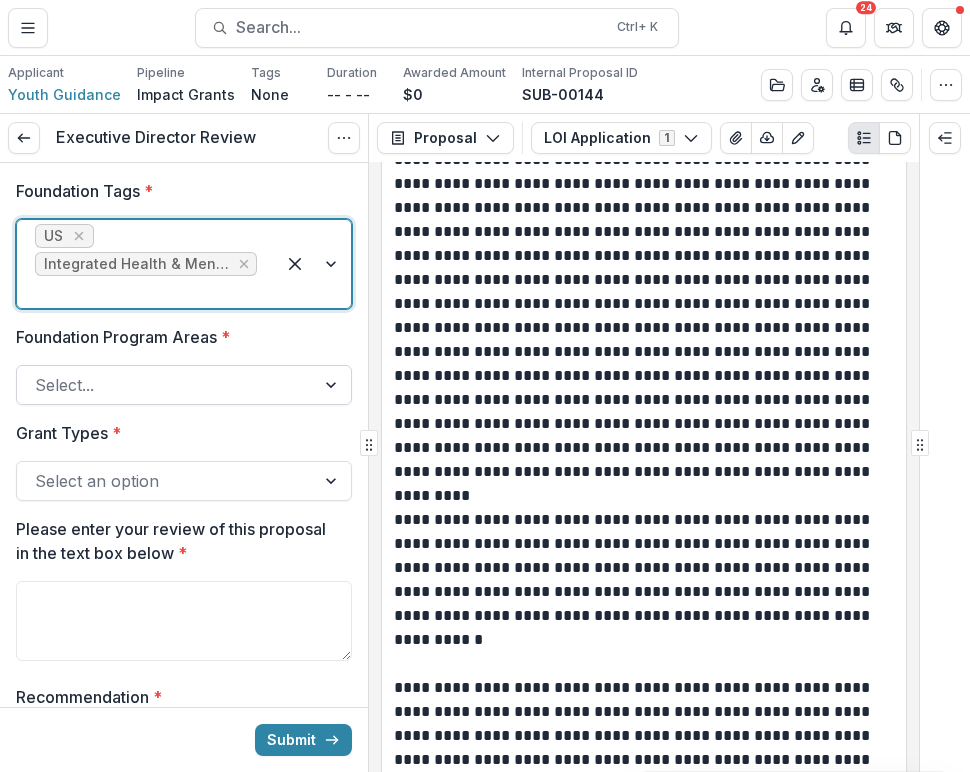 click at bounding box center (333, 385) 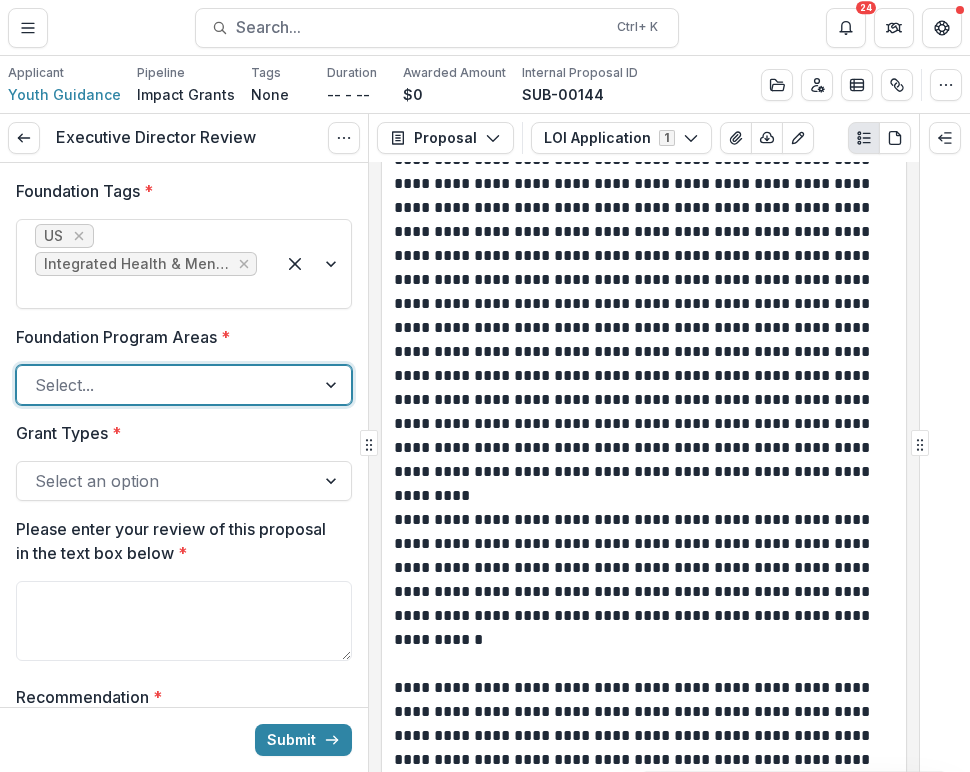 click on "Mental Health" at bounding box center (485, 840) 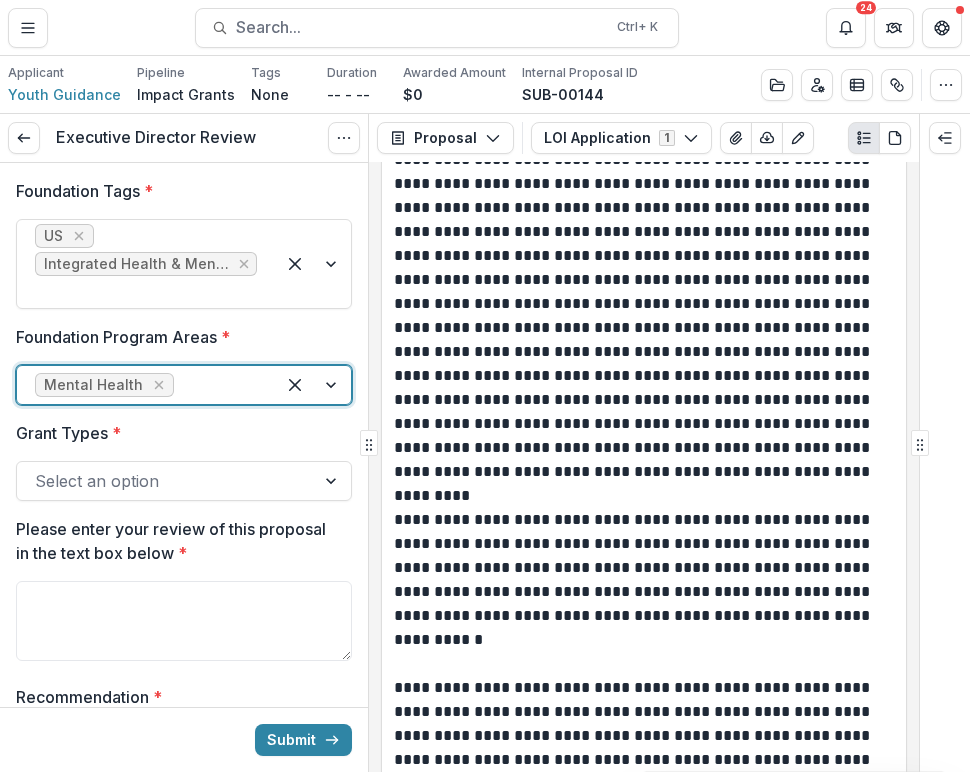 scroll, scrollTop: 168, scrollLeft: 0, axis: vertical 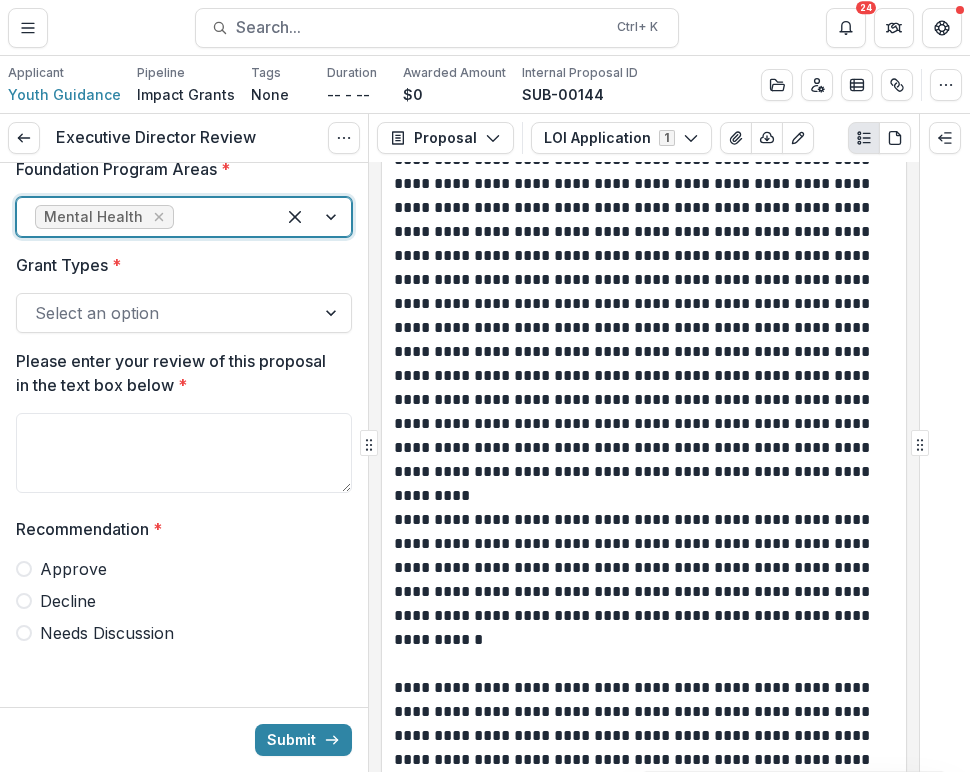 click at bounding box center [333, 313] 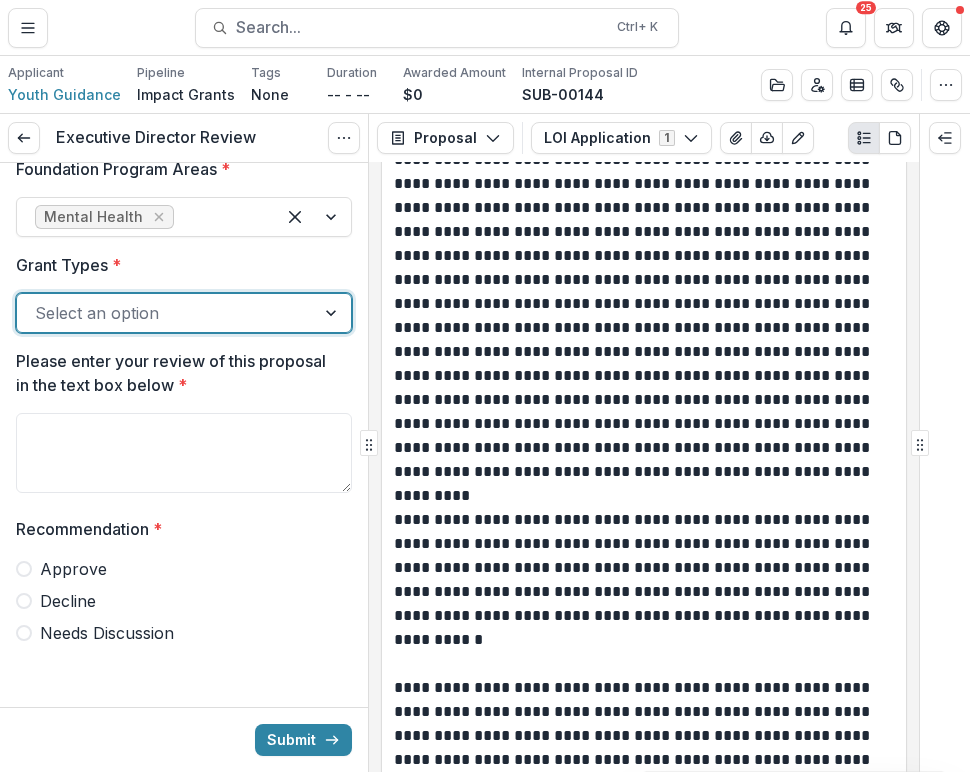 click on "Unrestricted General Operating Grant" at bounding box center (485, 798) 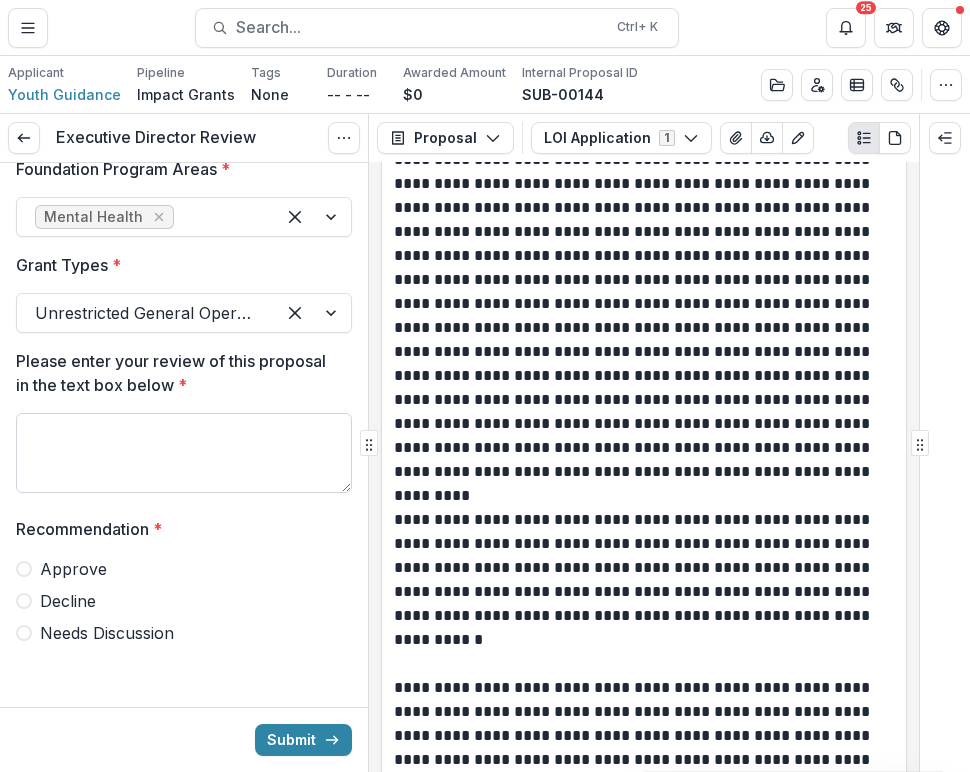 click on "Please enter your review of this proposal in the text box below *" at bounding box center (184, 453) 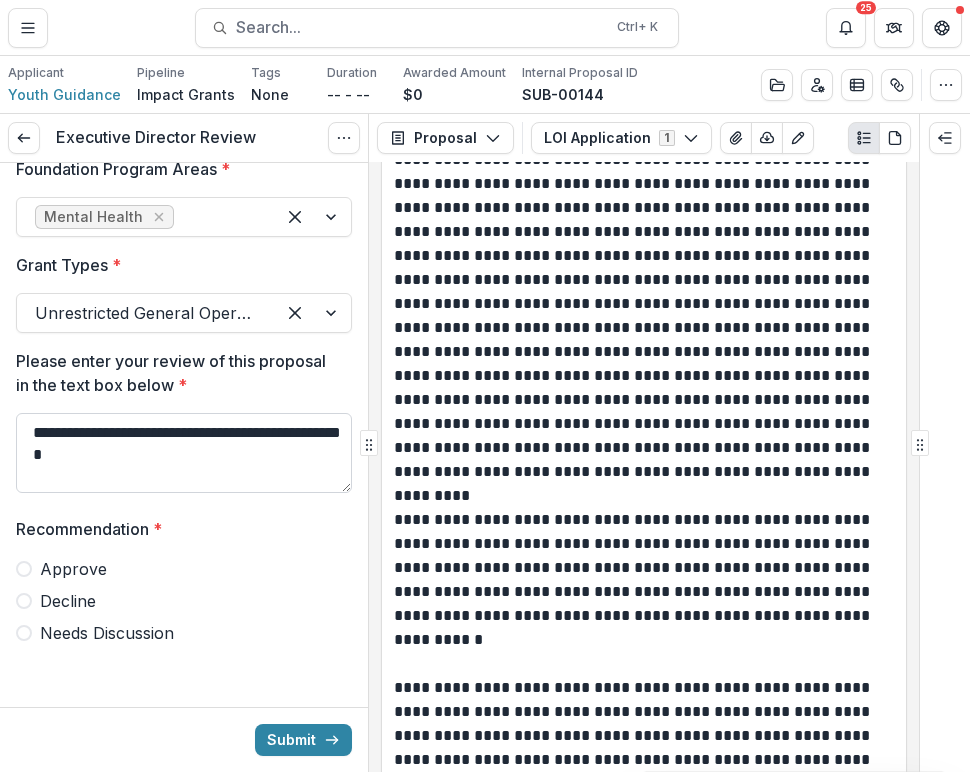 click on "**********" at bounding box center (184, 453) 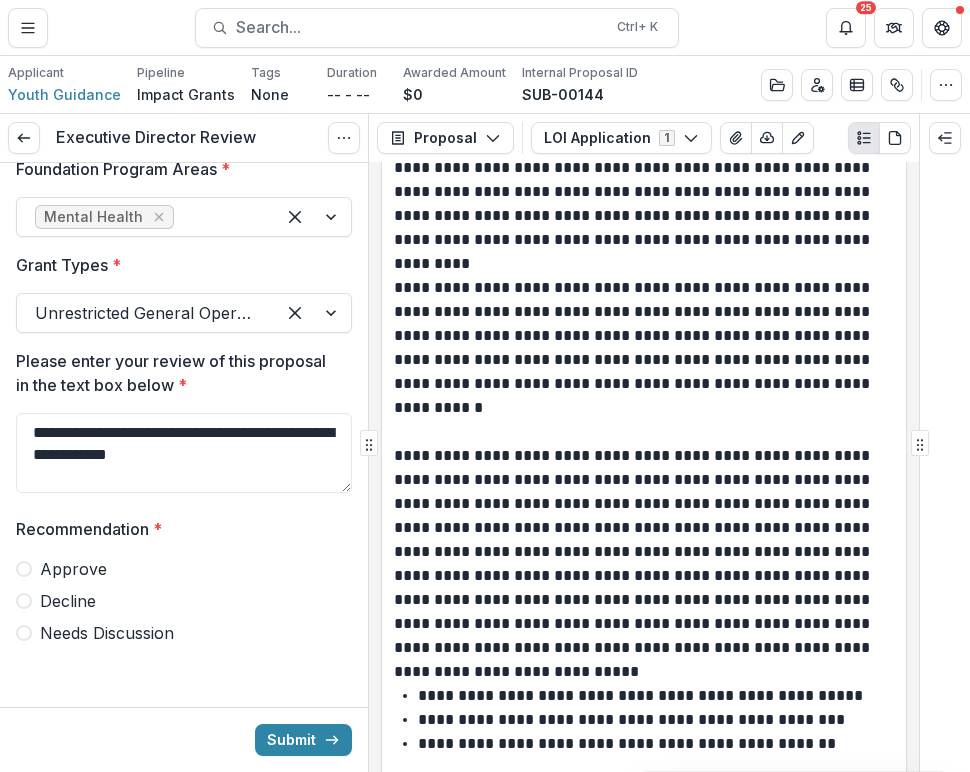 scroll, scrollTop: 1298, scrollLeft: 0, axis: vertical 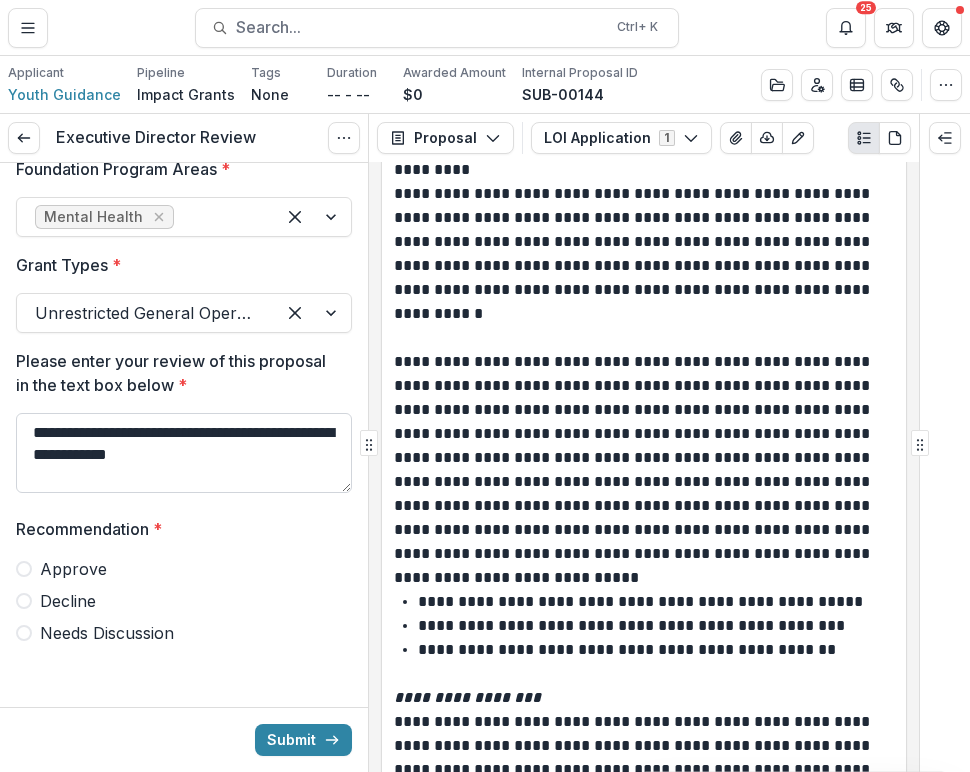 click on "**********" at bounding box center [184, 453] 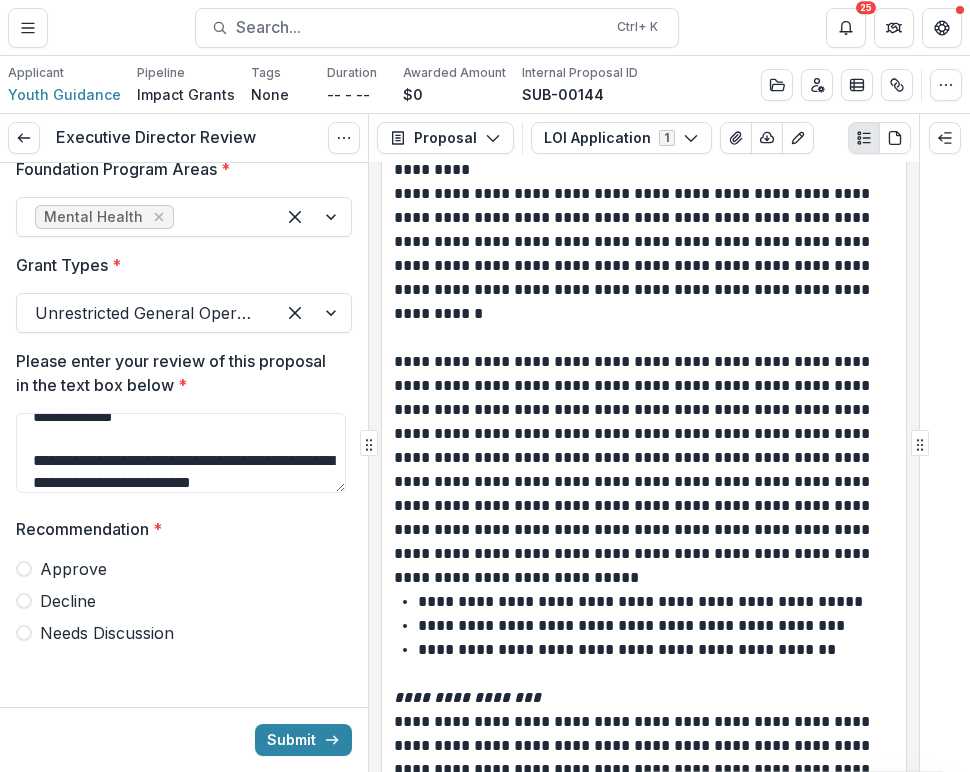 scroll, scrollTop: 60, scrollLeft: 0, axis: vertical 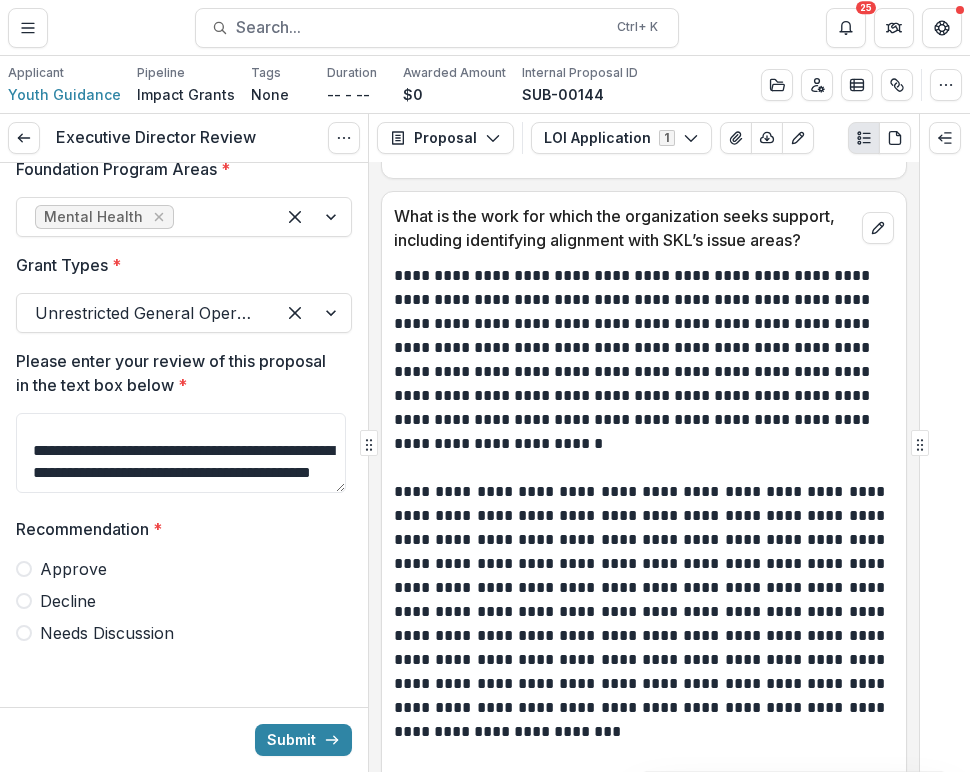 type on "**********" 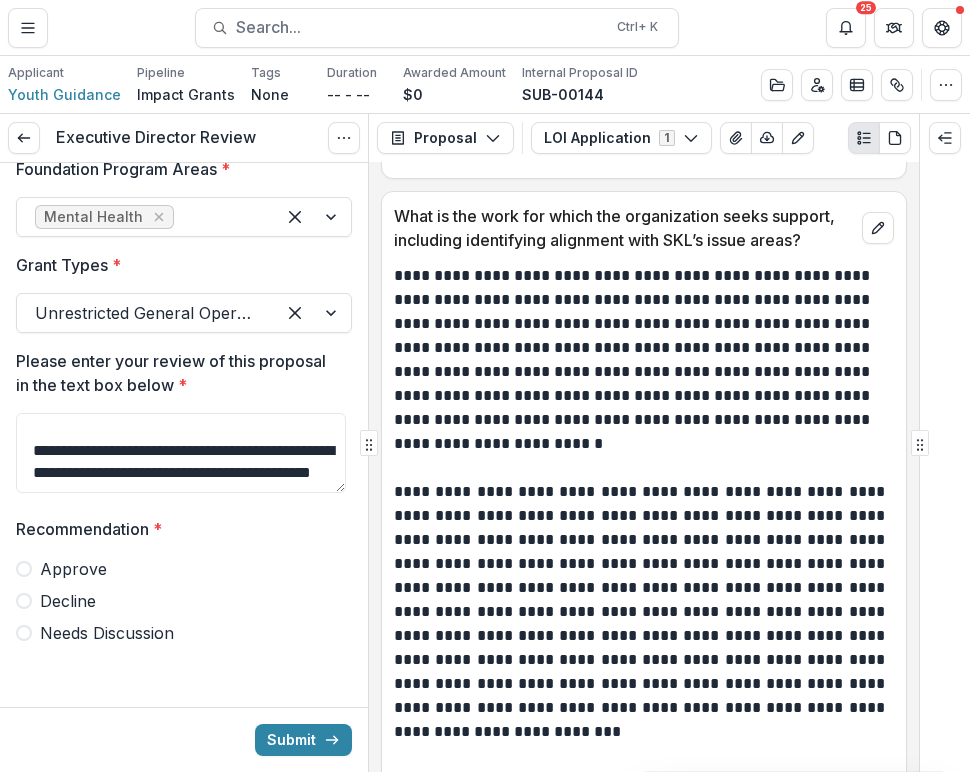 click on "**********" at bounding box center [641, 612] 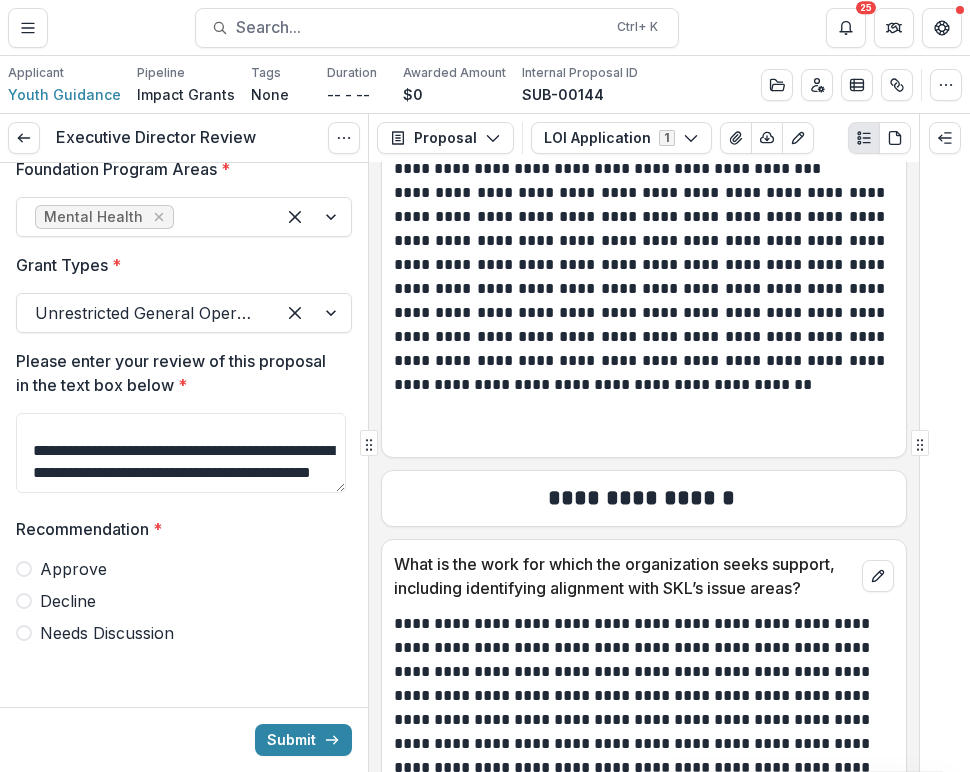 scroll, scrollTop: 3636, scrollLeft: 0, axis: vertical 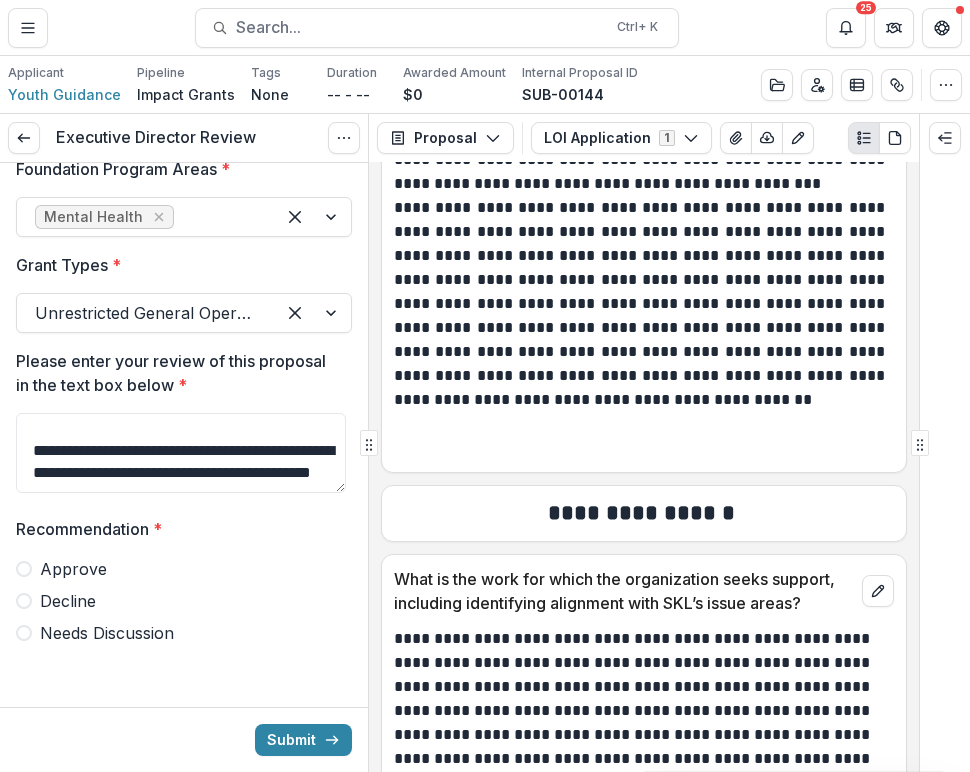 click at bounding box center (24, 569) 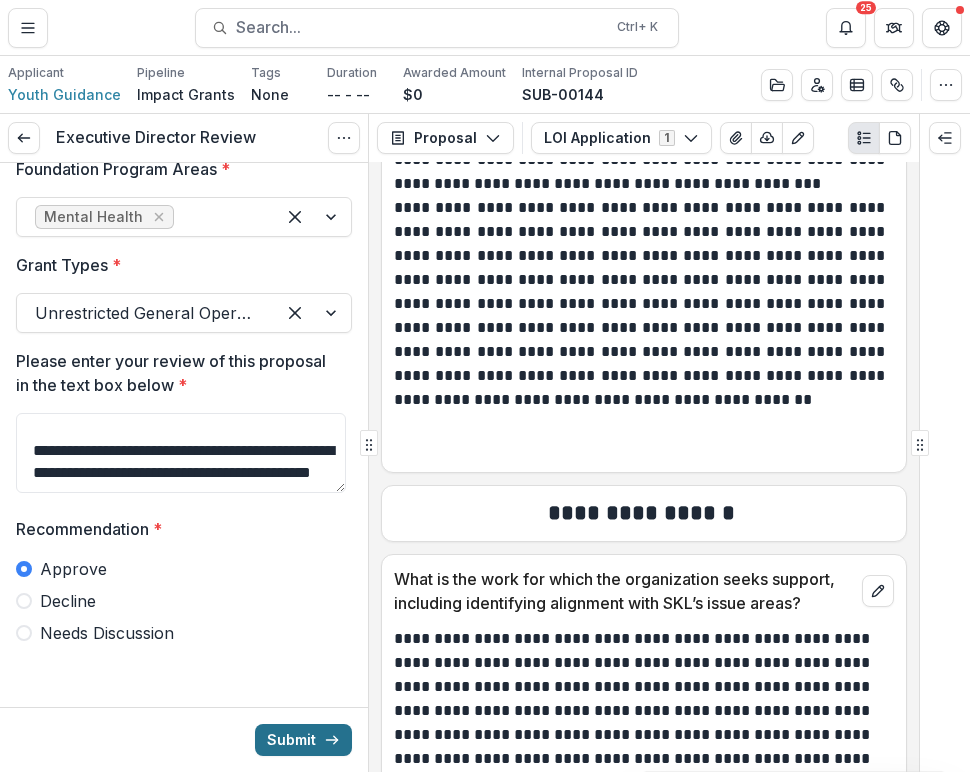 click on "Submit" at bounding box center [303, 740] 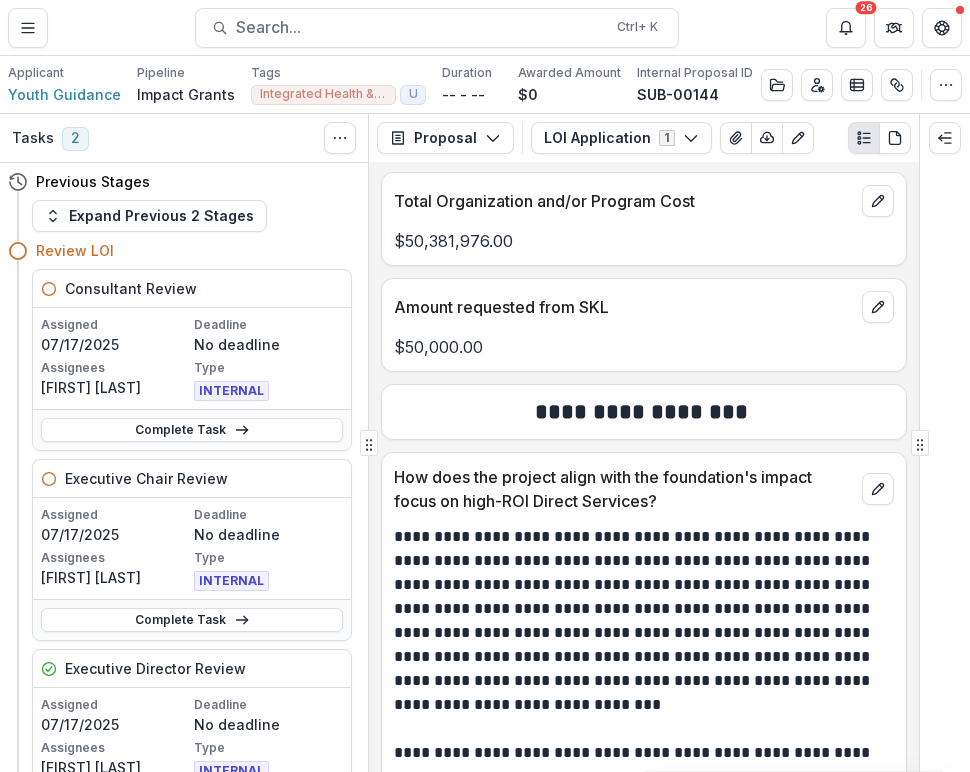 scroll, scrollTop: 7489, scrollLeft: 0, axis: vertical 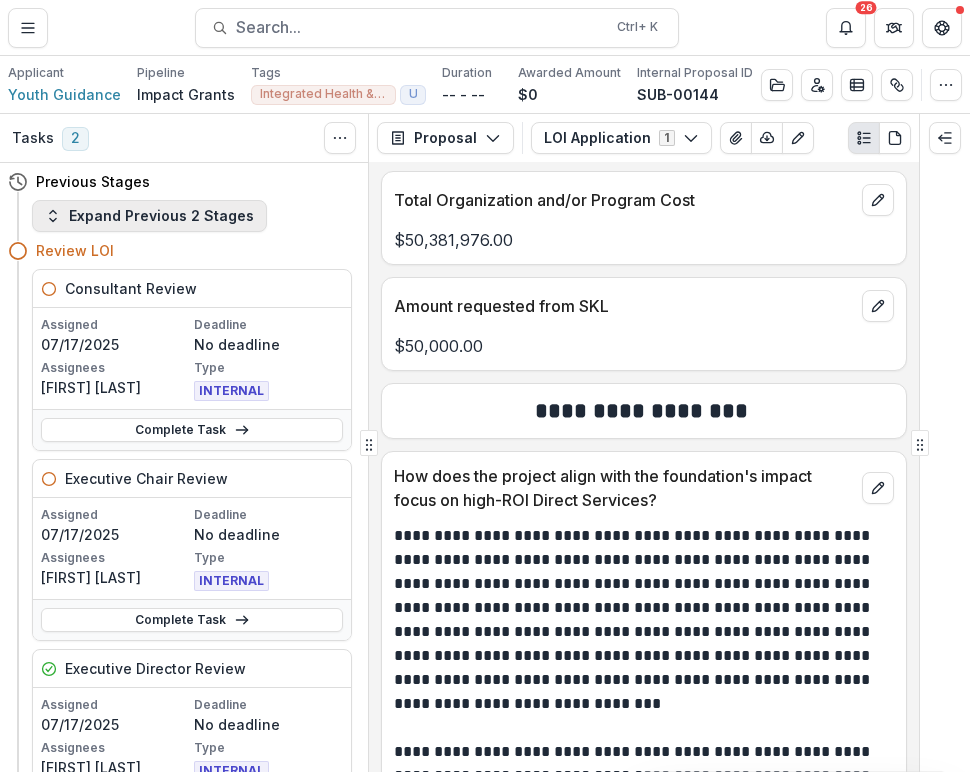 click on "Expand Previous 2 Stages" at bounding box center [149, 216] 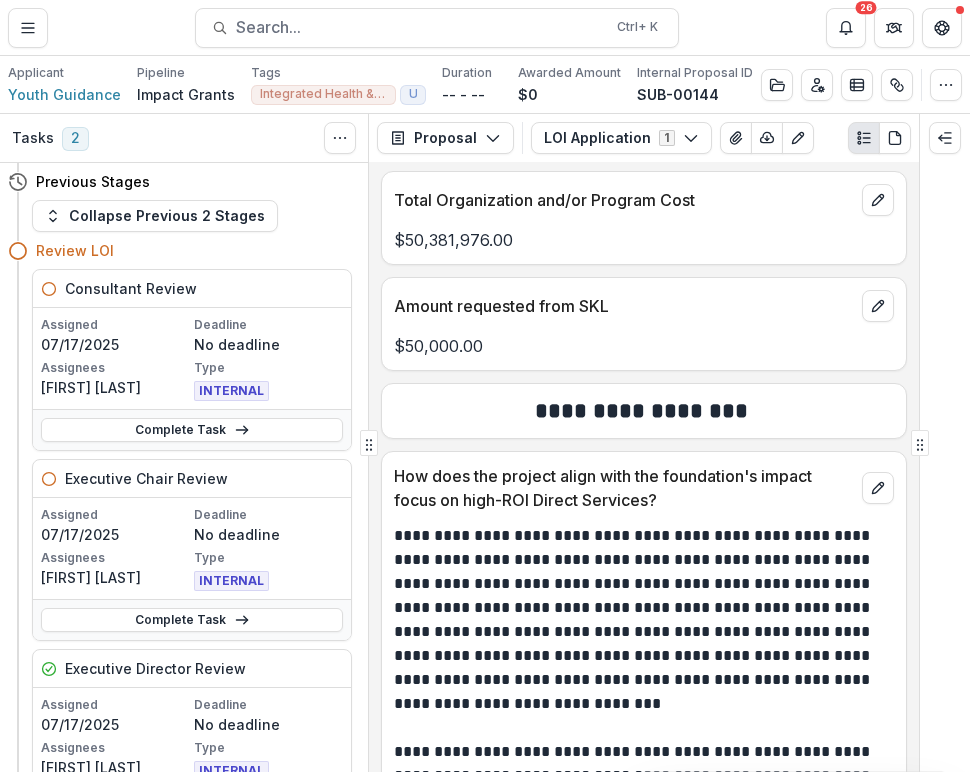 scroll, scrollTop: 289, scrollLeft: 0, axis: vertical 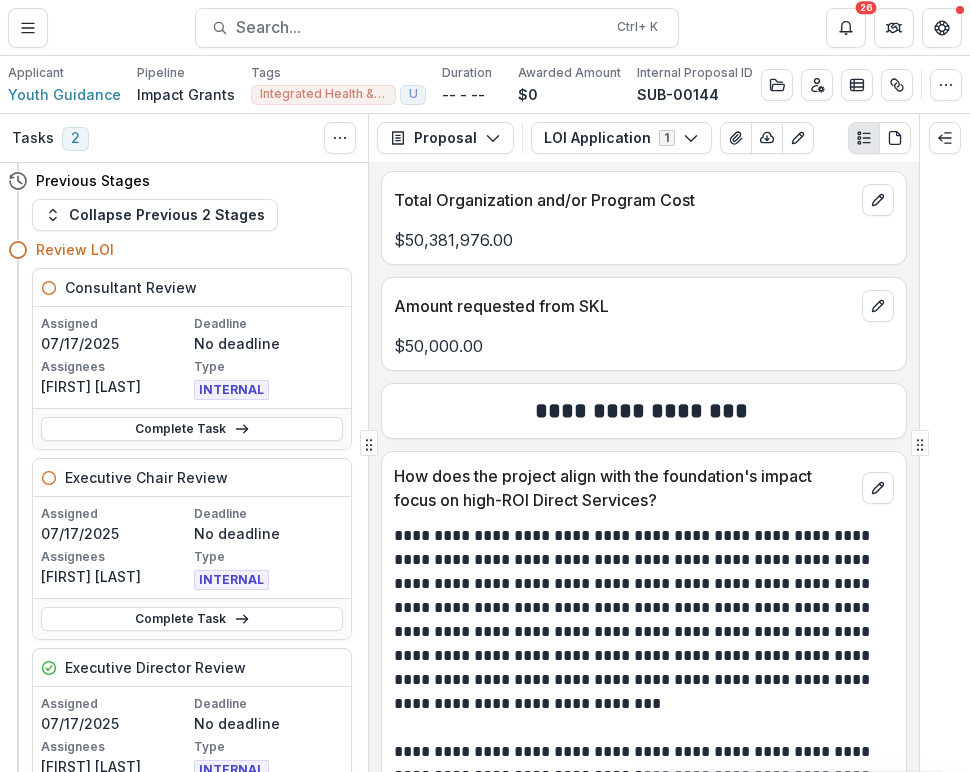 click 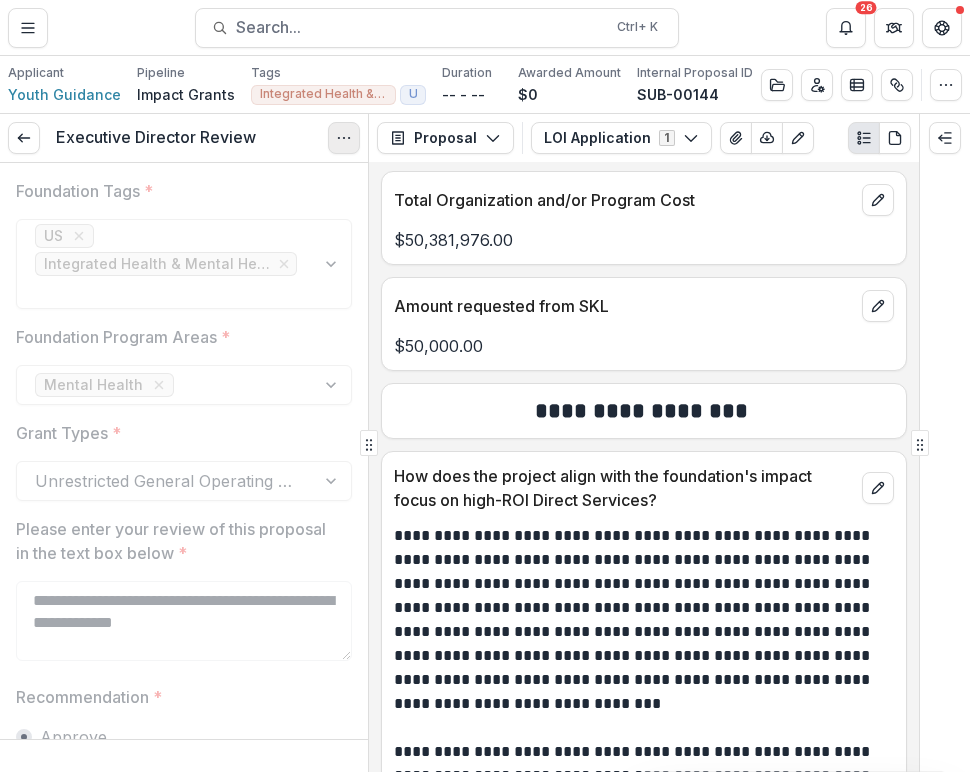 click 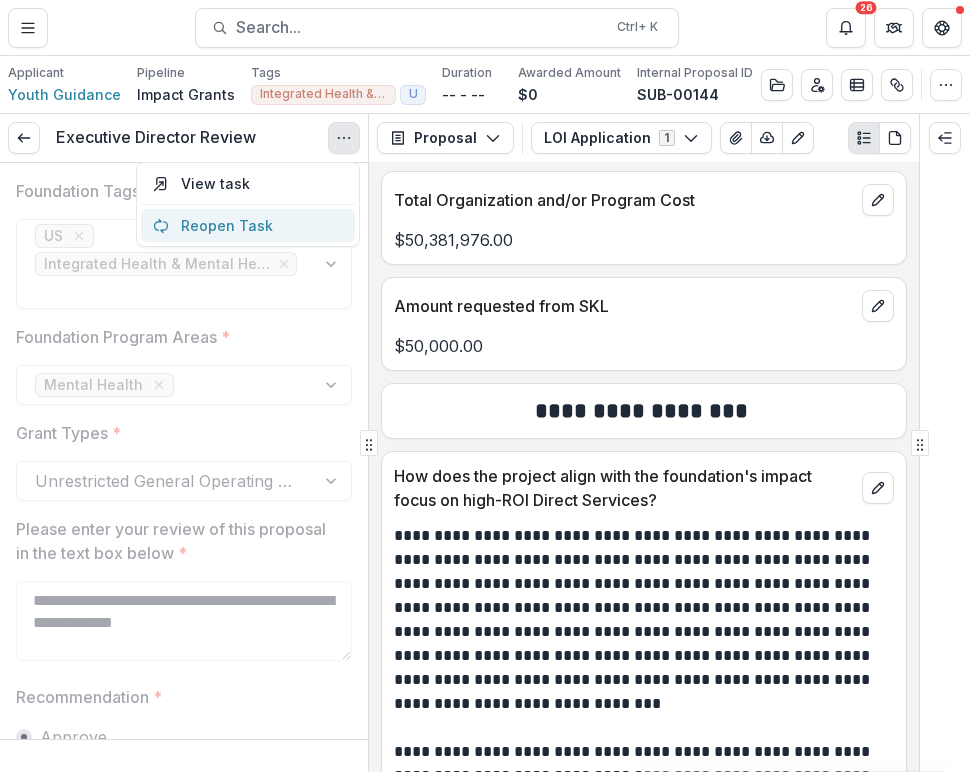 click on "Reopen Task" at bounding box center (248, 225) 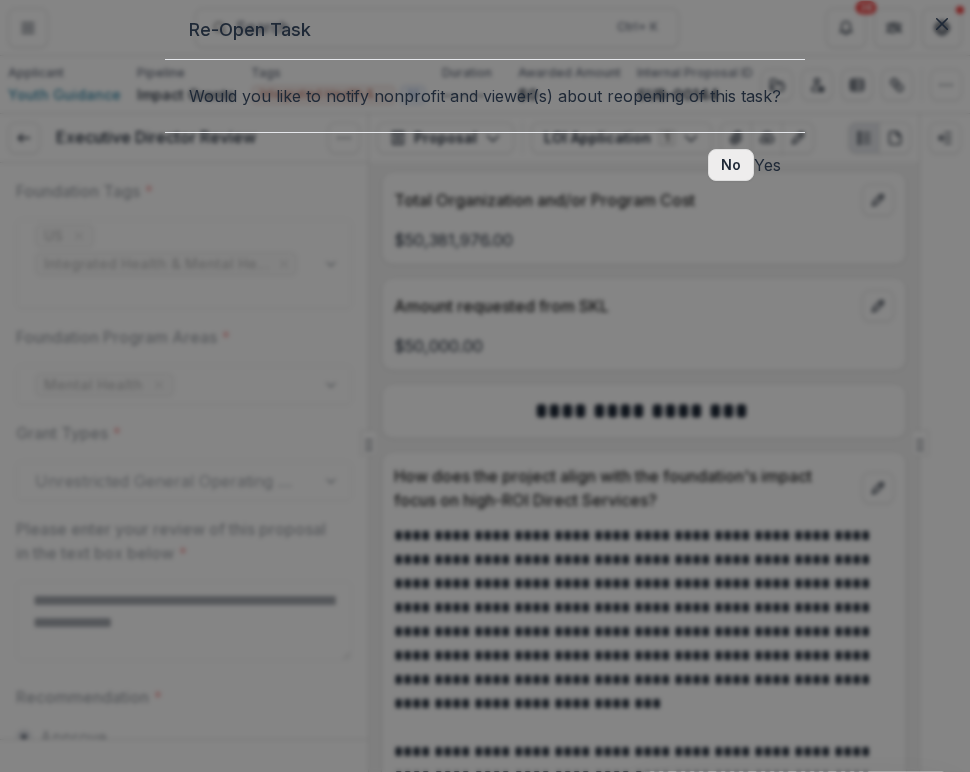 click on "No" at bounding box center (731, 165) 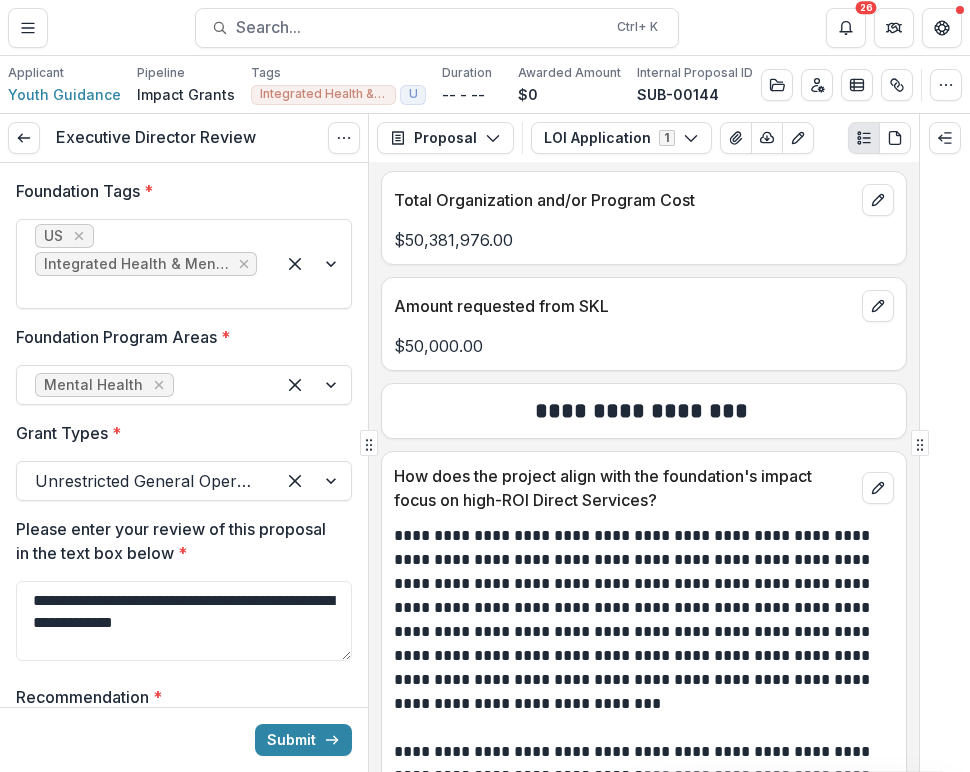 scroll, scrollTop: 168, scrollLeft: 0, axis: vertical 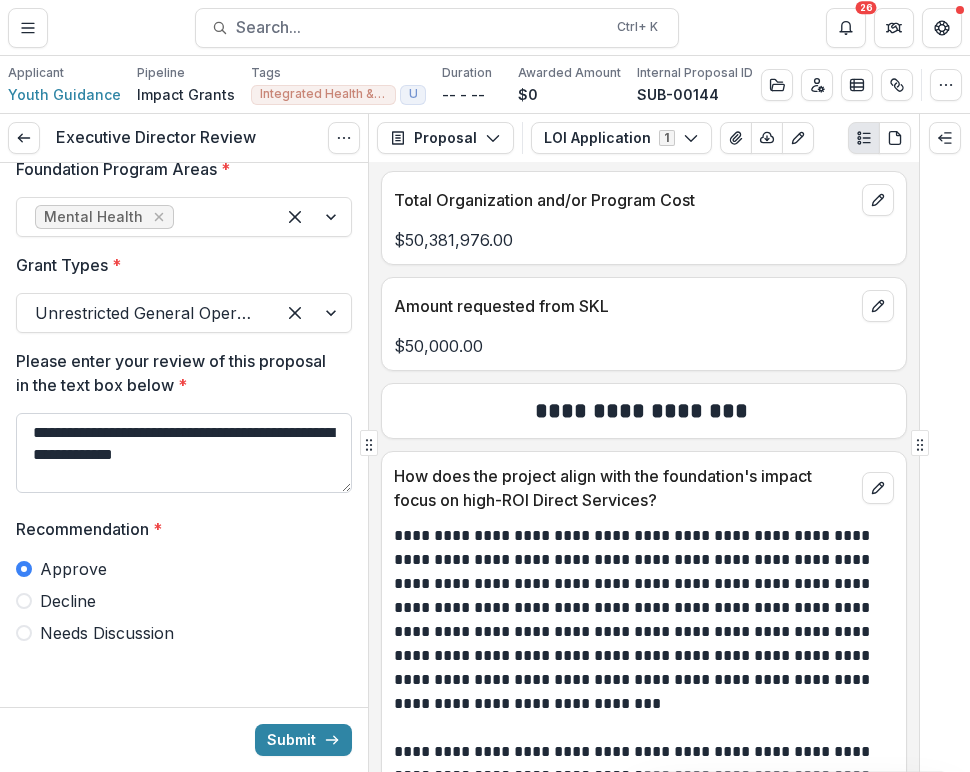 click on "**********" at bounding box center [184, 453] 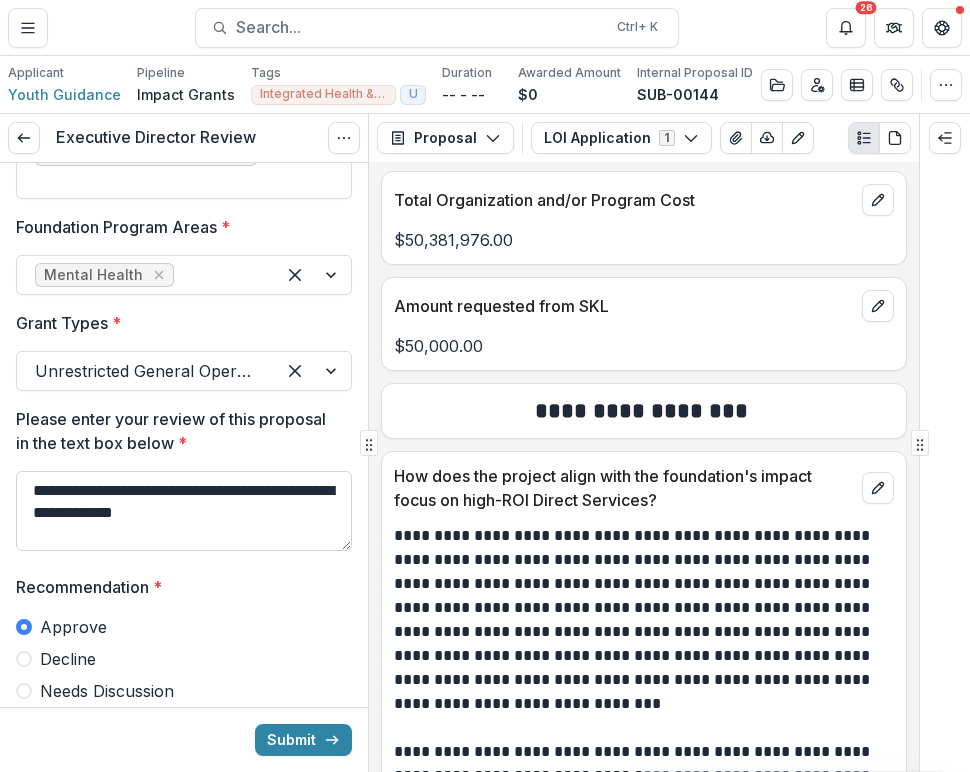 scroll, scrollTop: 103, scrollLeft: 0, axis: vertical 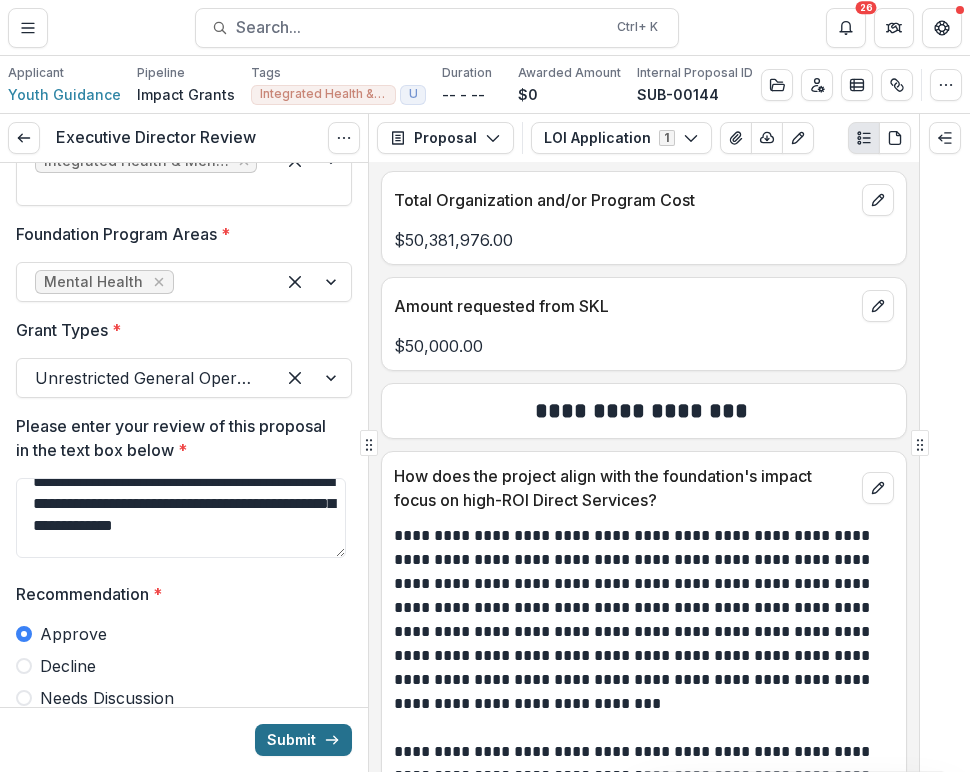 type on "**********" 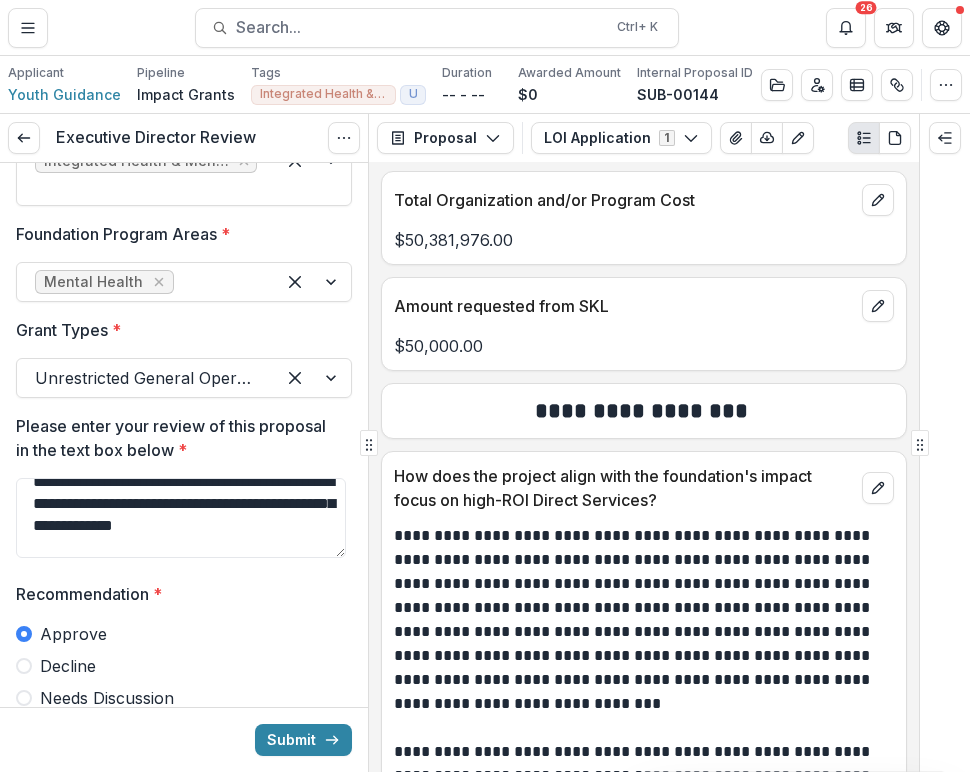drag, startPoint x: 288, startPoint y: 727, endPoint x: 246, endPoint y: 728, distance: 42.0119 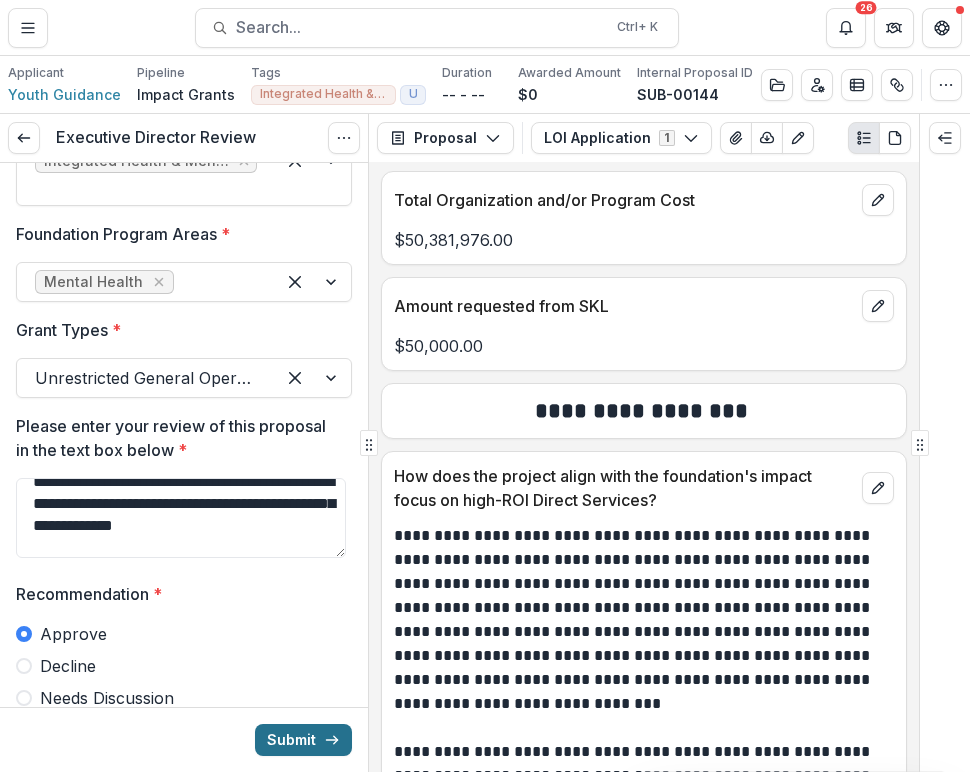 click on "Submit" at bounding box center [303, 740] 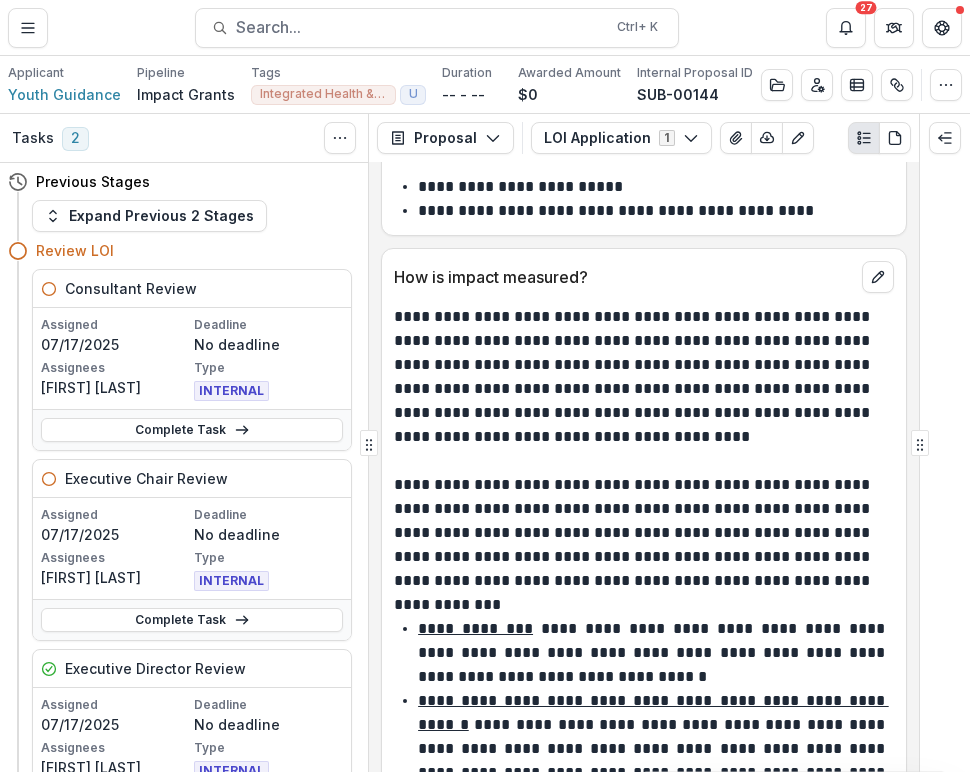 scroll, scrollTop: 6206, scrollLeft: 0, axis: vertical 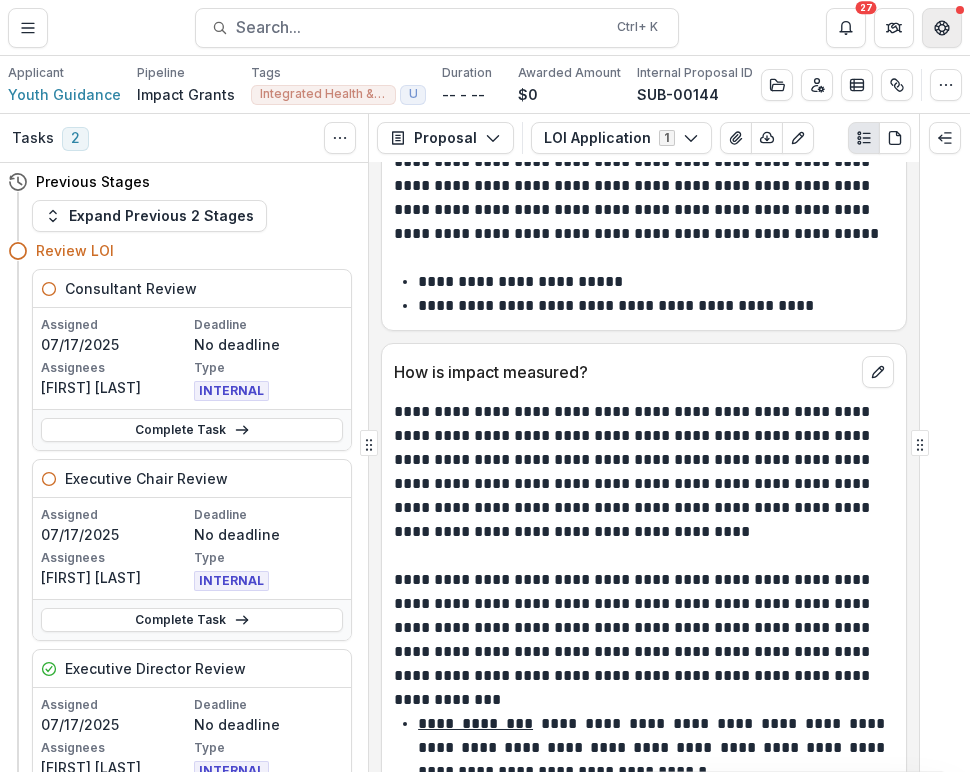 click 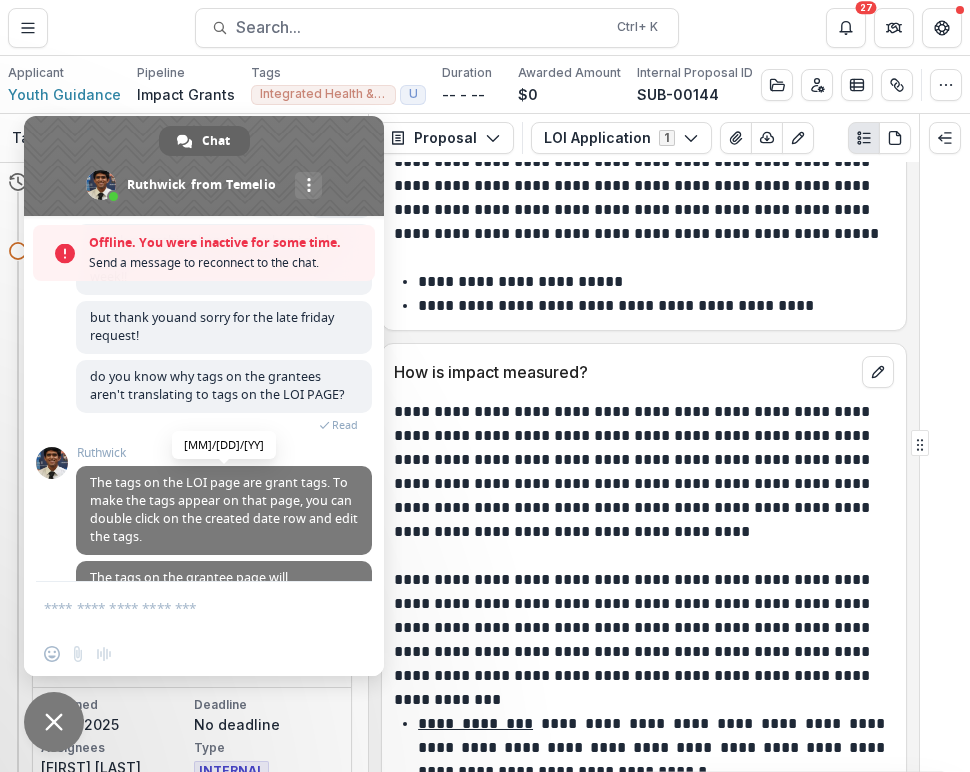 scroll, scrollTop: 8093, scrollLeft: 0, axis: vertical 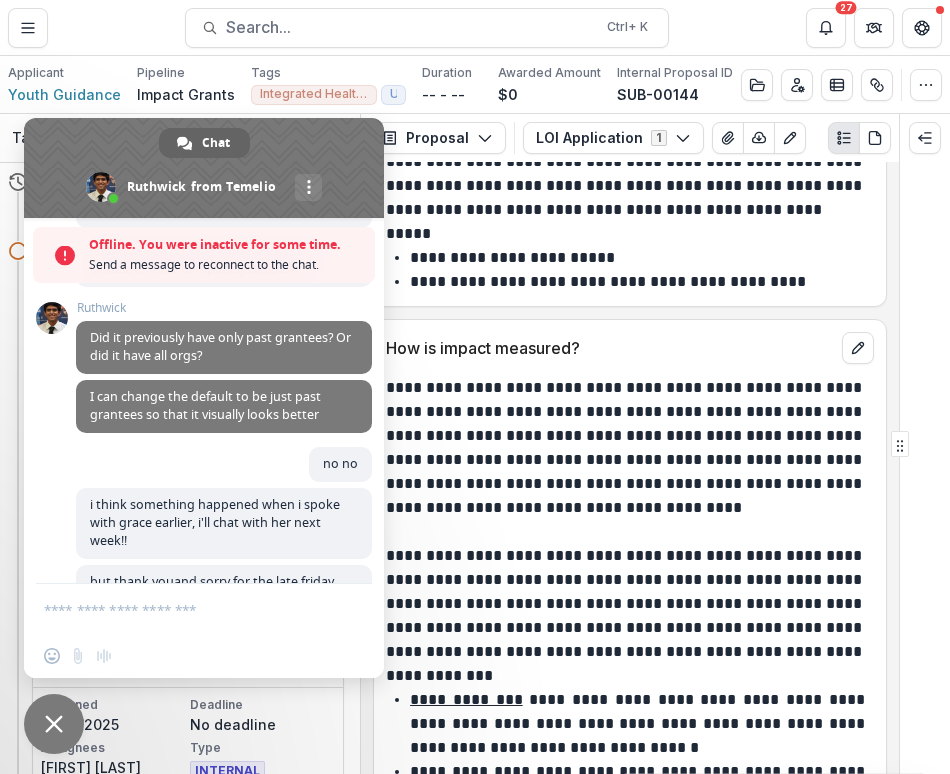 click at bounding box center [204, 168] 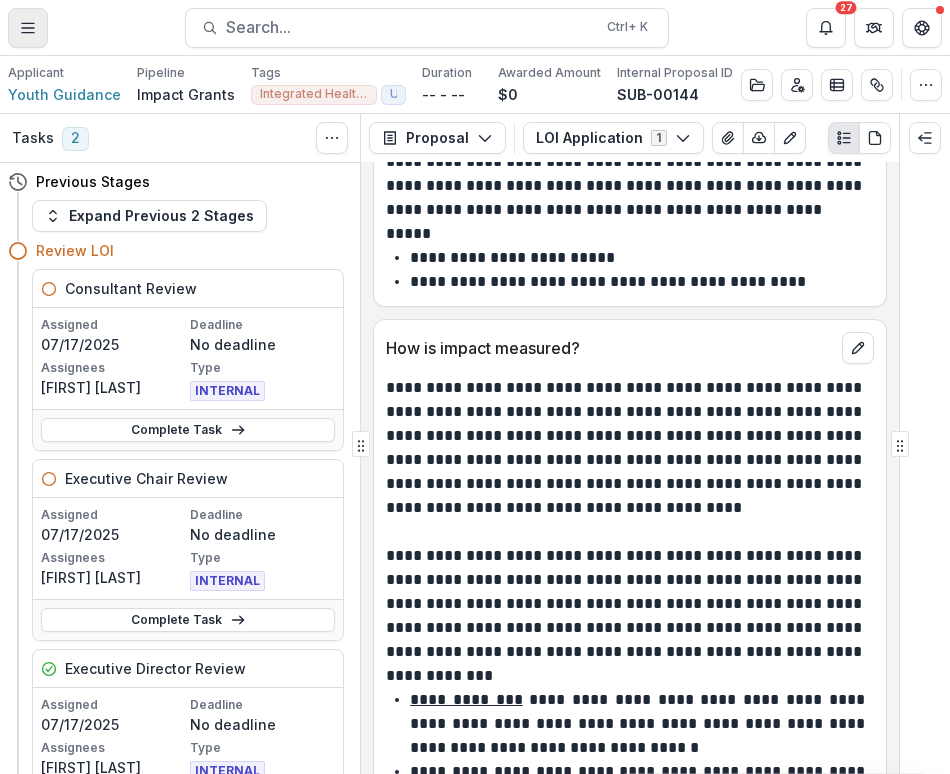 click 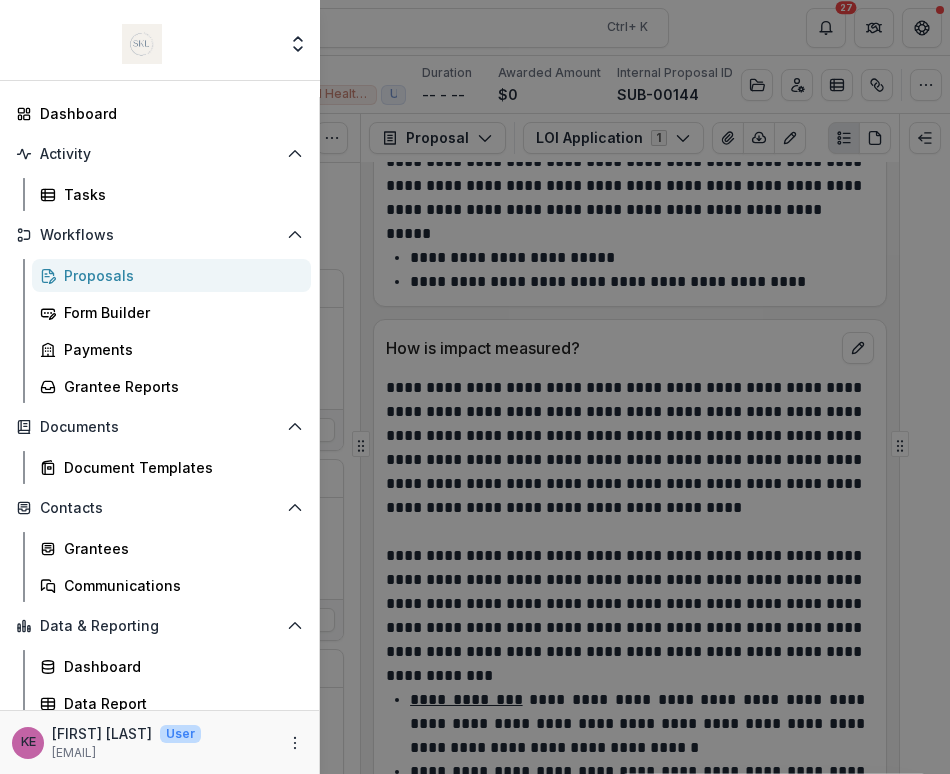 click on "Proposals" at bounding box center [179, 275] 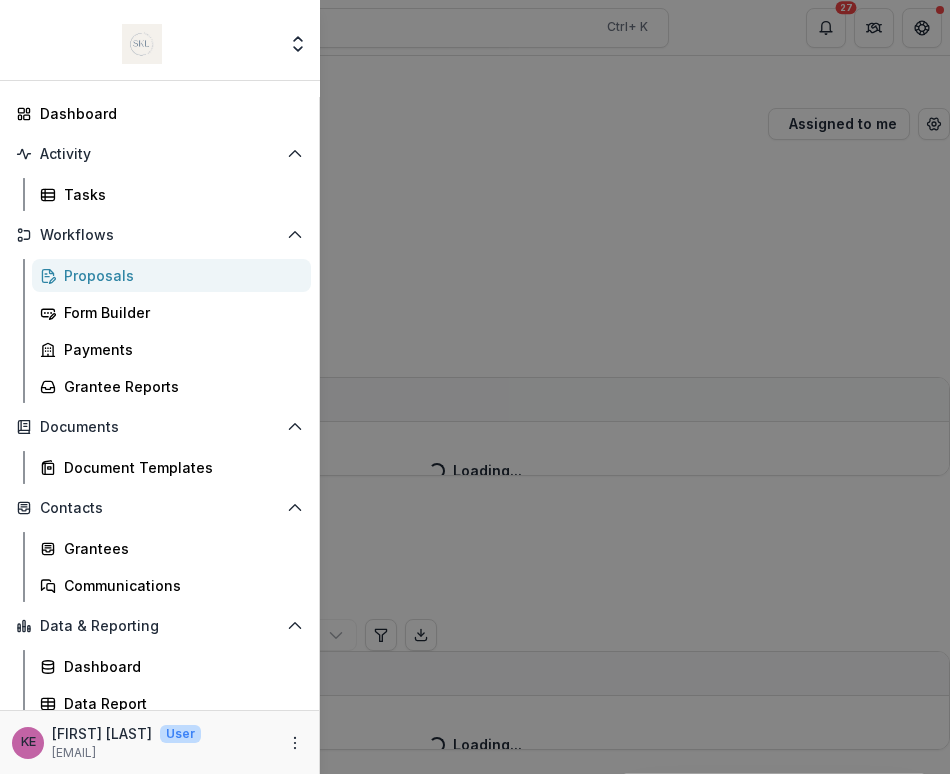 click on "Team Settings Admin Settings Dashboard Activity Tasks Workflows Proposals Form Builder Payments Grantee Reports Documents Document Templates Contacts Grantees Communications Data & Reporting Dashboard Data Report KE [FIRST] [LAST] User [EMAIL]" at bounding box center [475, 387] 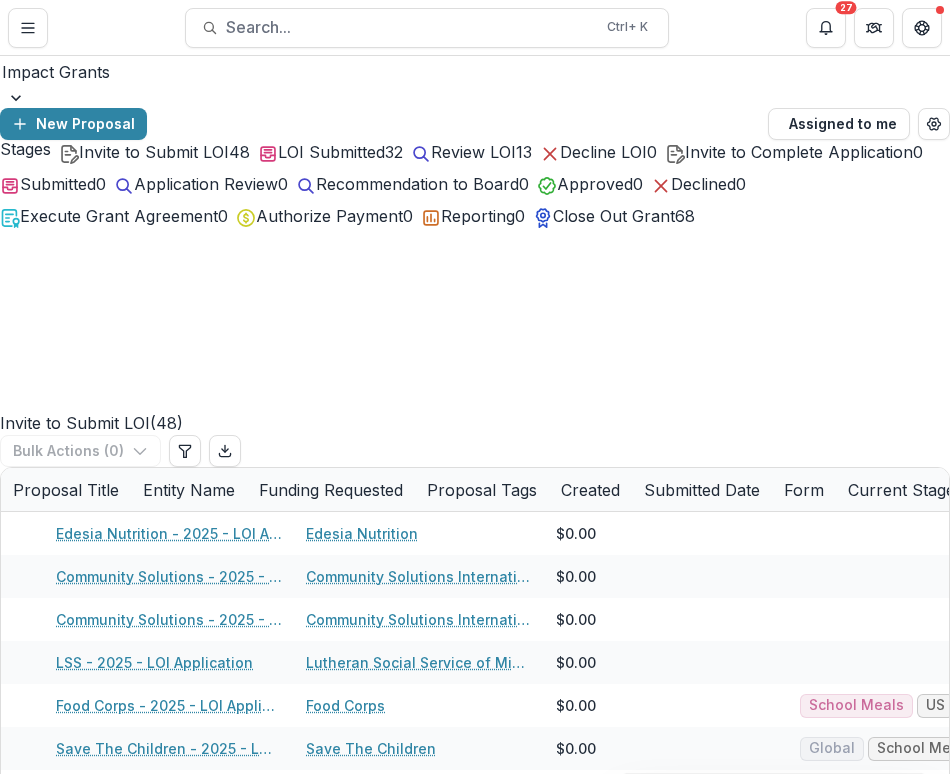 click on "Review LOI" at bounding box center (473, 152) 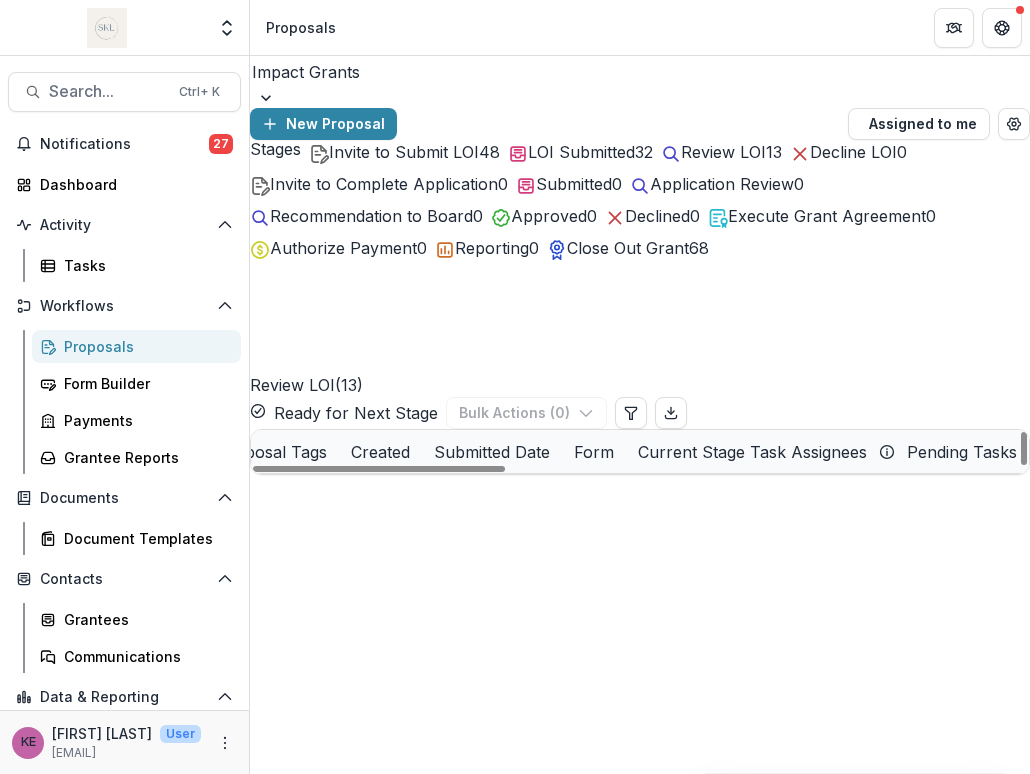 scroll, scrollTop: 104, scrollLeft: 668, axis: both 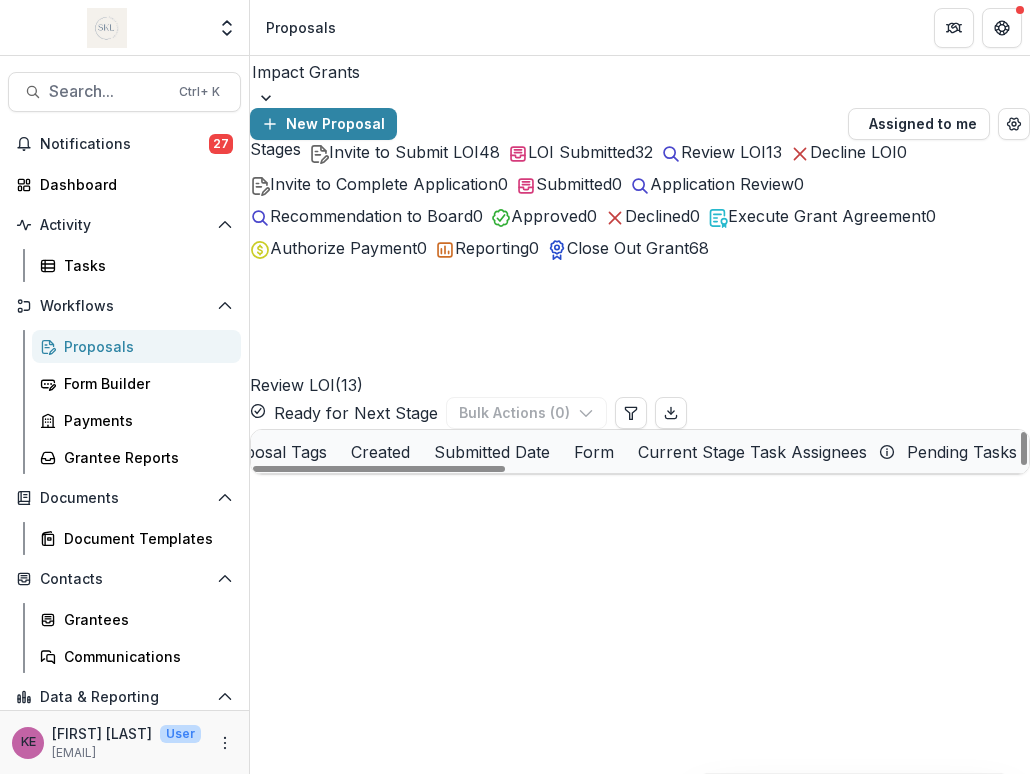 click on "Jun 26, 2025" at bounding box center (959, 624) 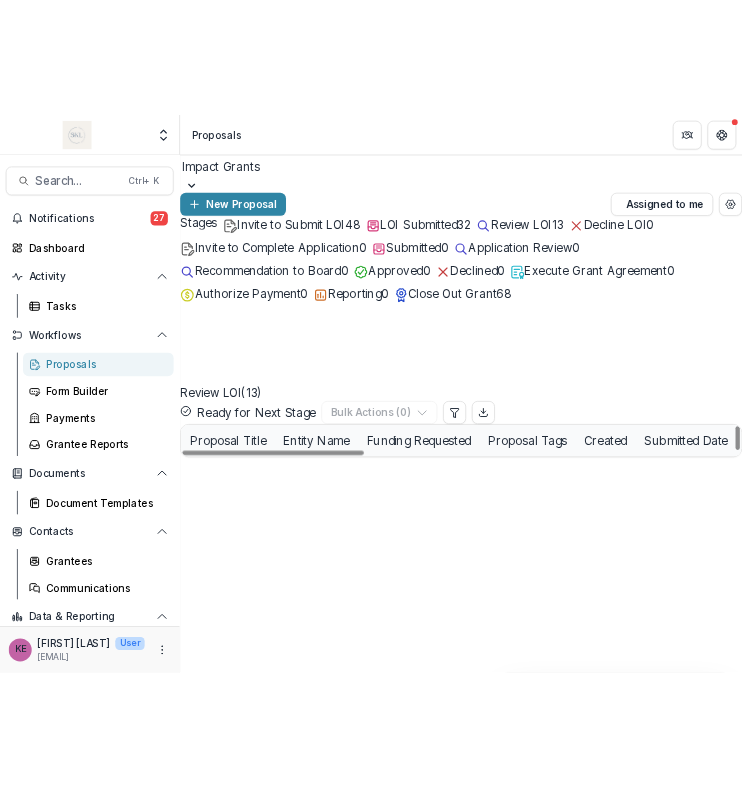 scroll, scrollTop: 0, scrollLeft: 0, axis: both 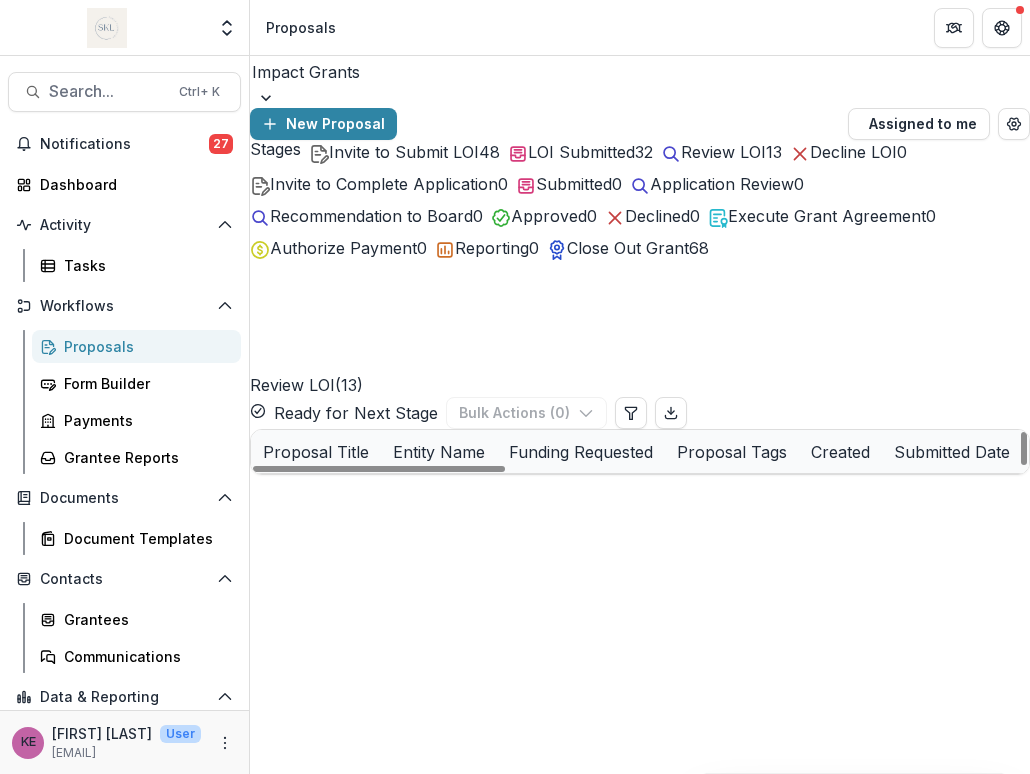 click on "Stages Invite to Submit LOI 48 LOI Submitted 32 Review LOI 13 Decline LOI 0 Invite to Complete Application 0 Submitted 0 Application Review 0 Recommendation to Board 0 Approved 0 Declined 0 Execute Grant Agreement 0 Authorize Payment 0 Reporting 0 Close Out Grant 68" at bounding box center (640, 200) 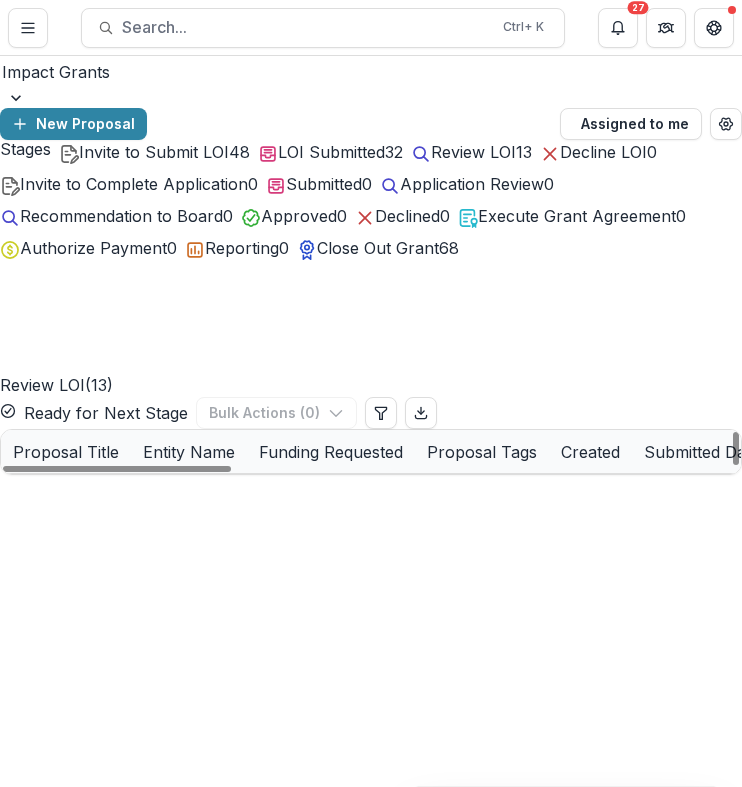 scroll, scrollTop: 5, scrollLeft: 0, axis: vertical 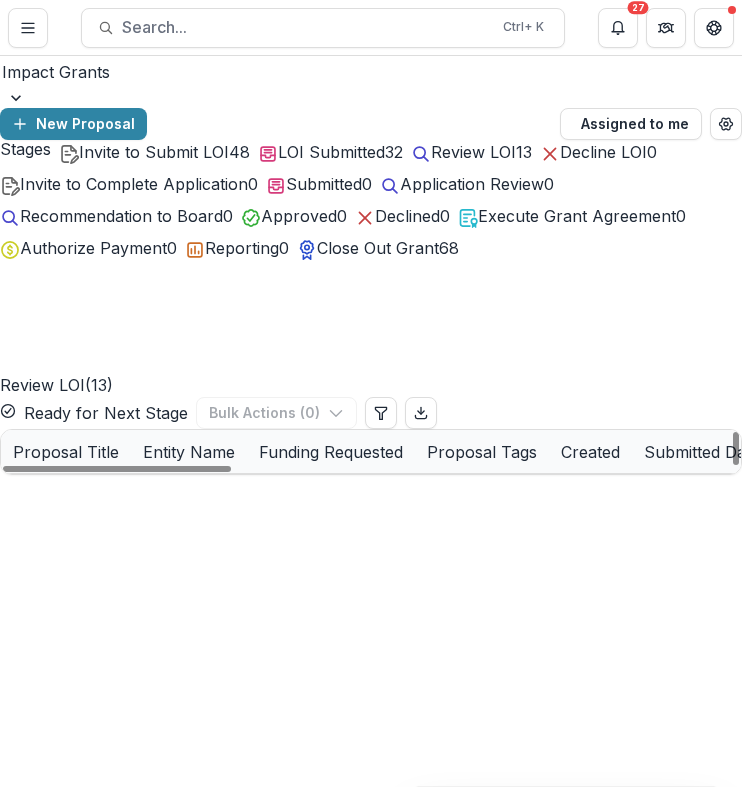 click on "LOI Submitted" at bounding box center (331, 152) 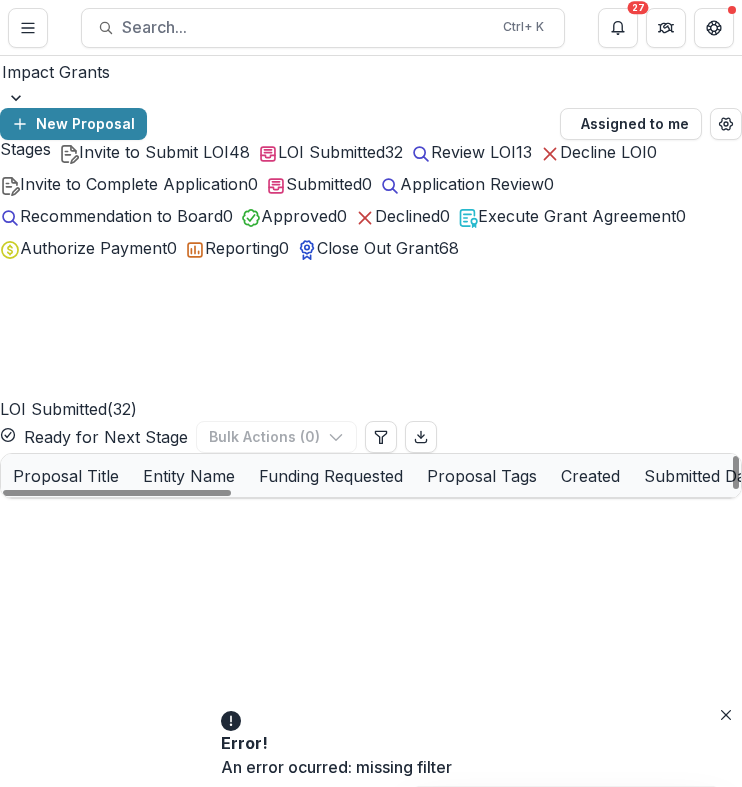scroll, scrollTop: 1060, scrollLeft: 0, axis: vertical 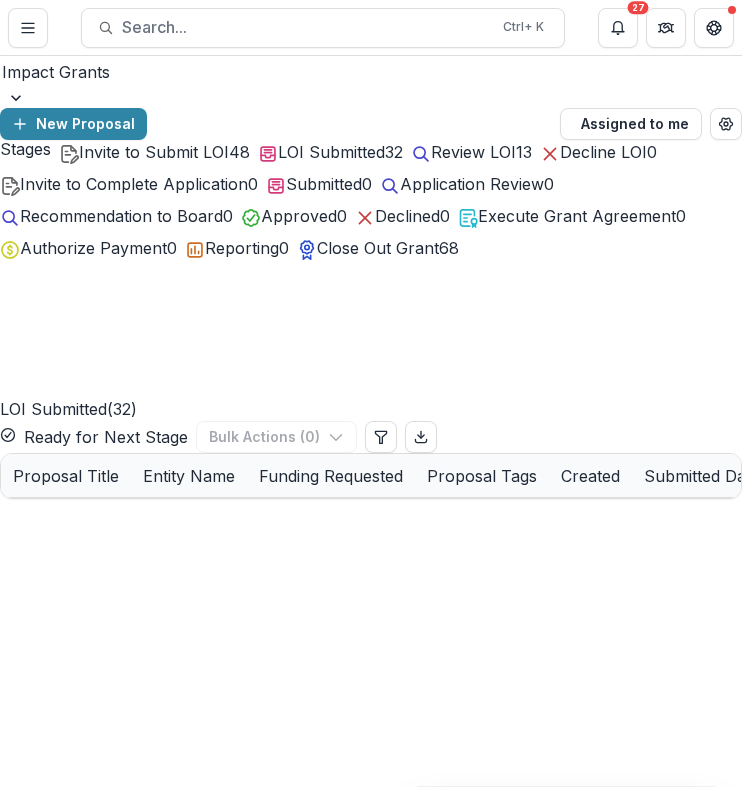 click on "Review LOI" at bounding box center [473, 152] 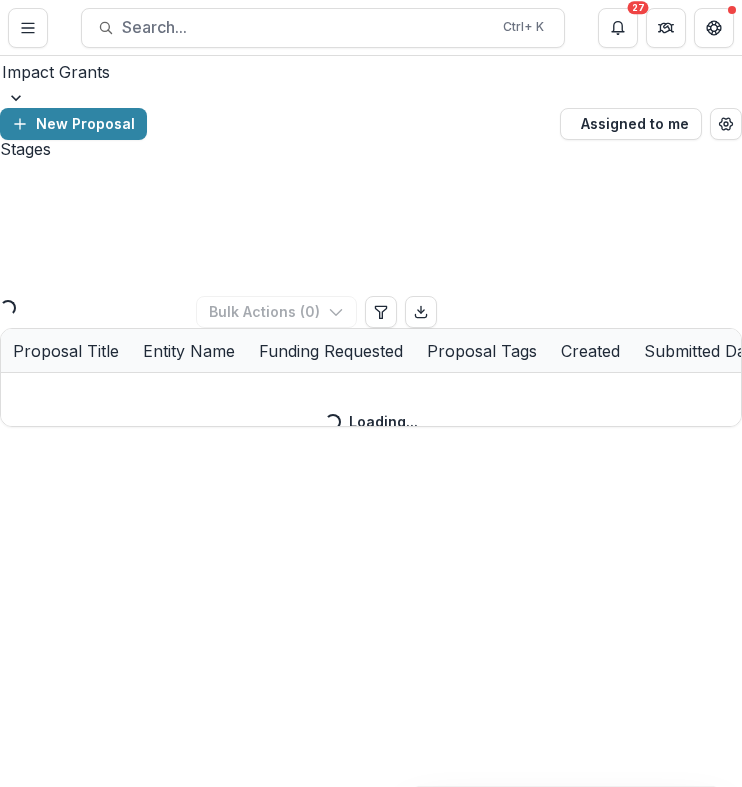 scroll, scrollTop: 0, scrollLeft: 0, axis: both 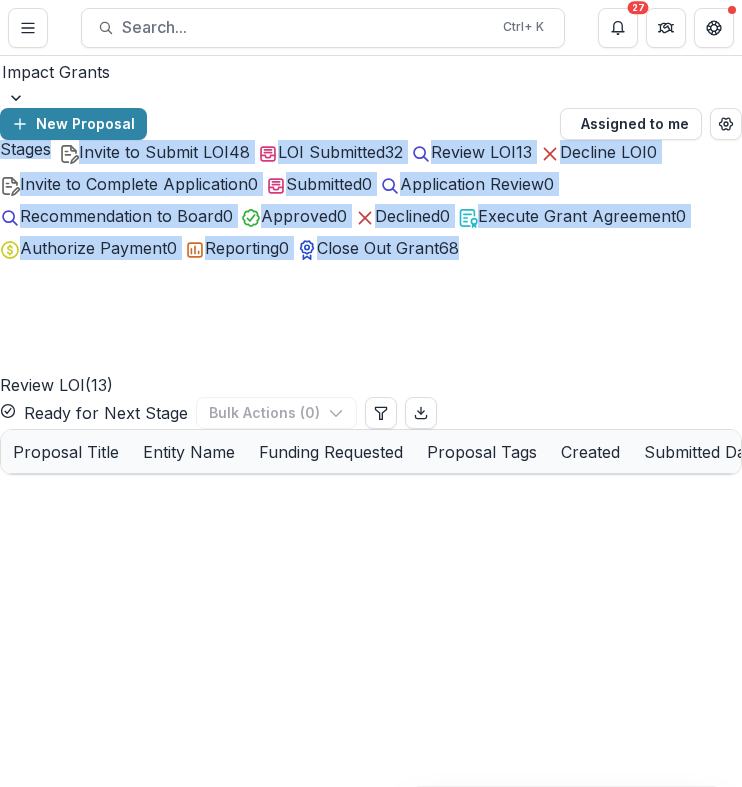 drag, startPoint x: 30, startPoint y: 137, endPoint x: -60, endPoint y: 307, distance: 192.35384 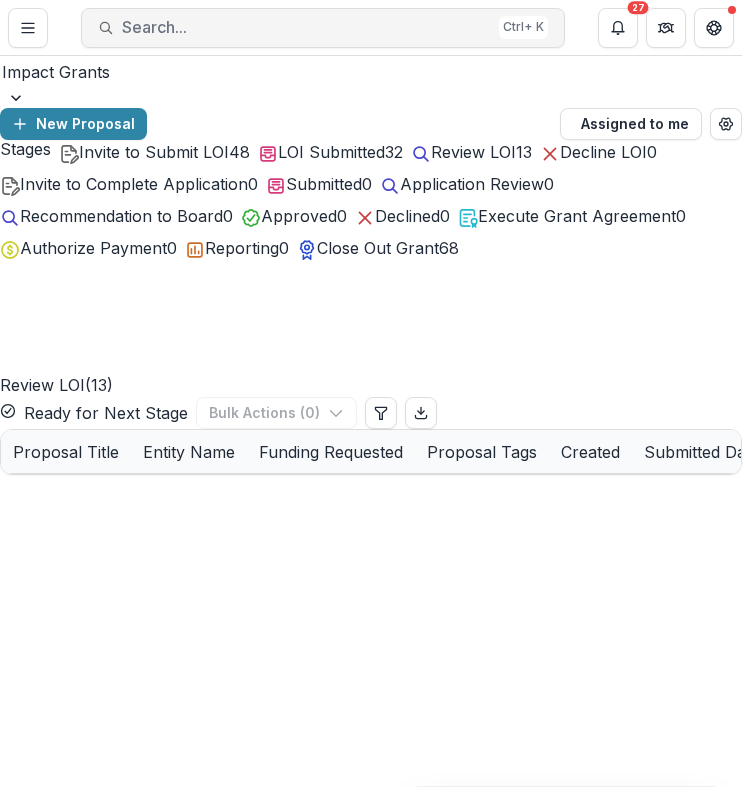 click on "Search..." at bounding box center (306, 27) 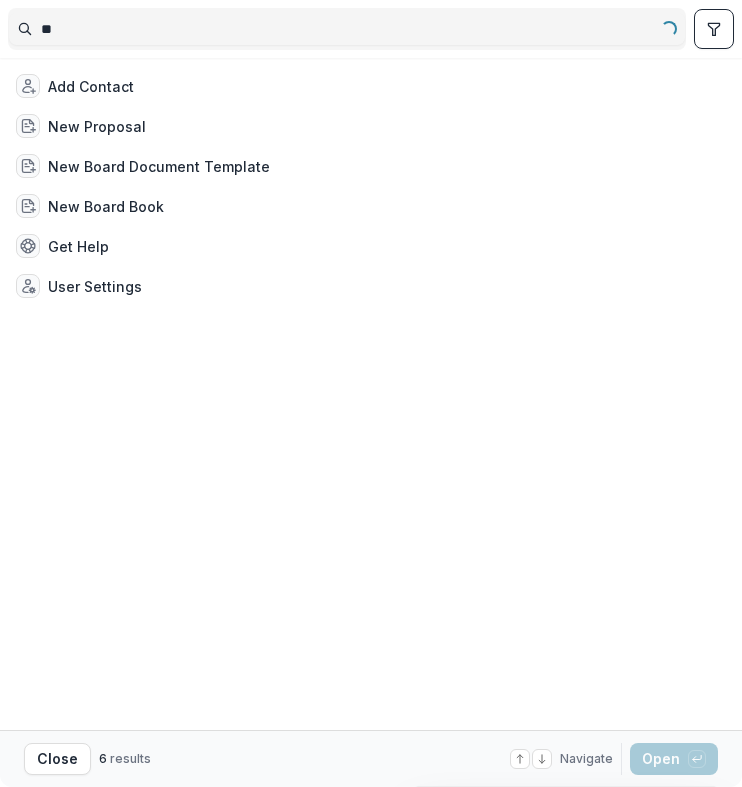 type on "*" 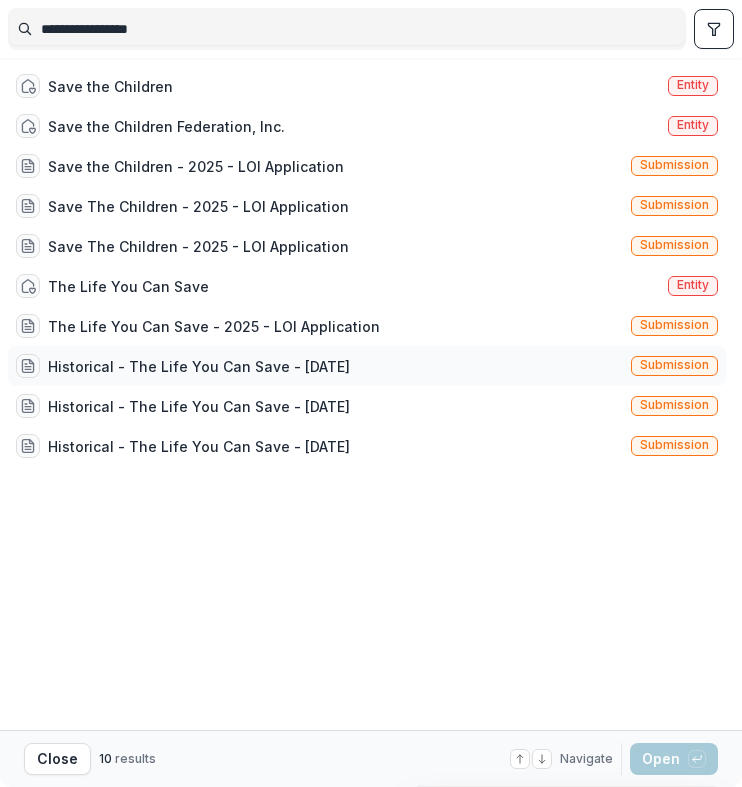 type on "**********" 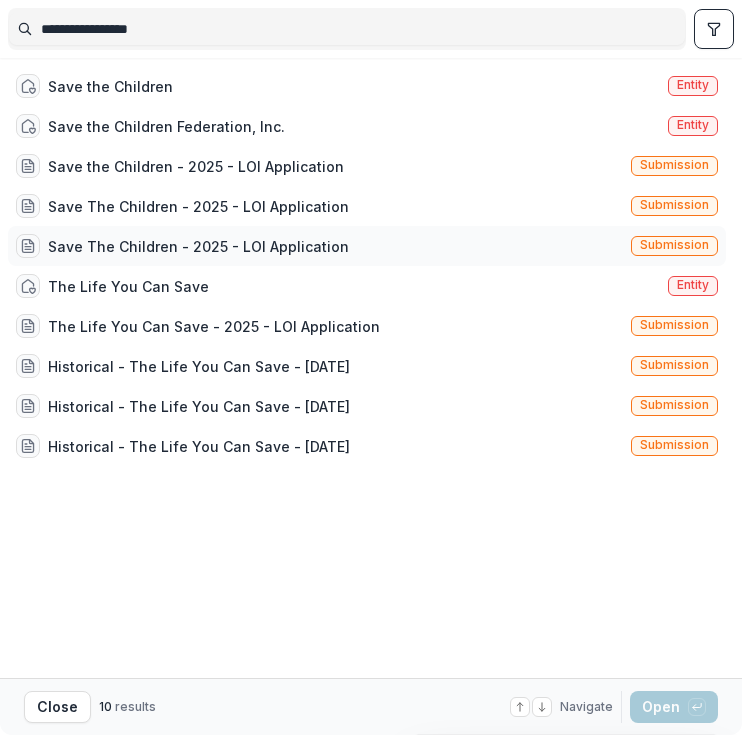 click on "Save The Children - 2025 - LOI Application" at bounding box center [198, 246] 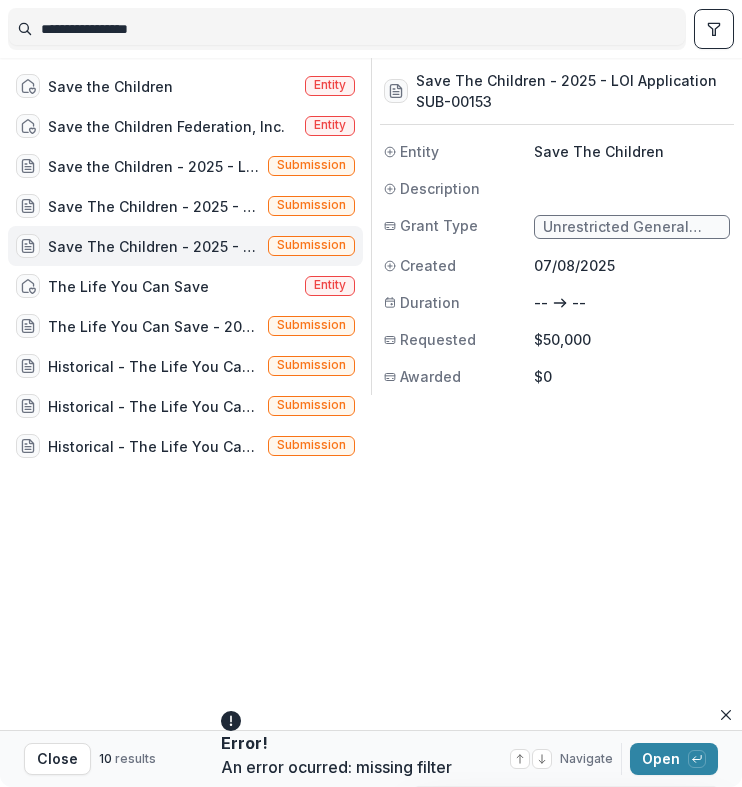 click on "Save the Children Entity Save the Children Federation, Inc. Entity Save the Children - 2025 - LOI Application Submission Save The Children - 2025 - LOI Application Submission Save The Children - 2025 - LOI Application Submission The Life You Can Save Entity The Life You Can Save - 2025 - LOI Application Submission Historical - The Life You Can Save - [MM]/[DD]/[YY] Submission Historical - The Life You Can Save - [MM]/[DD]/[YY] Submission Historical - The Life You Can Save - [MM]/[DD]/[YY] Submission Save The Children - 2025 - LOI Application SUB-00153 Entity Save The Children Description Grant Type Unrestricted General Operating Grant Created 07/08/2025 Duration -- -- Requested $50,000 Awarded $0" at bounding box center (371, 394) 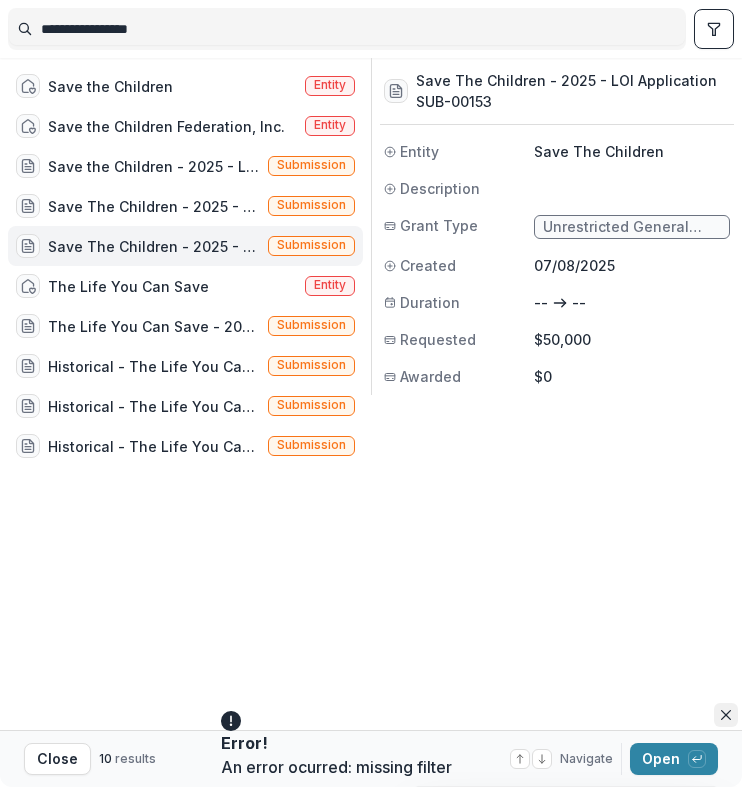 click 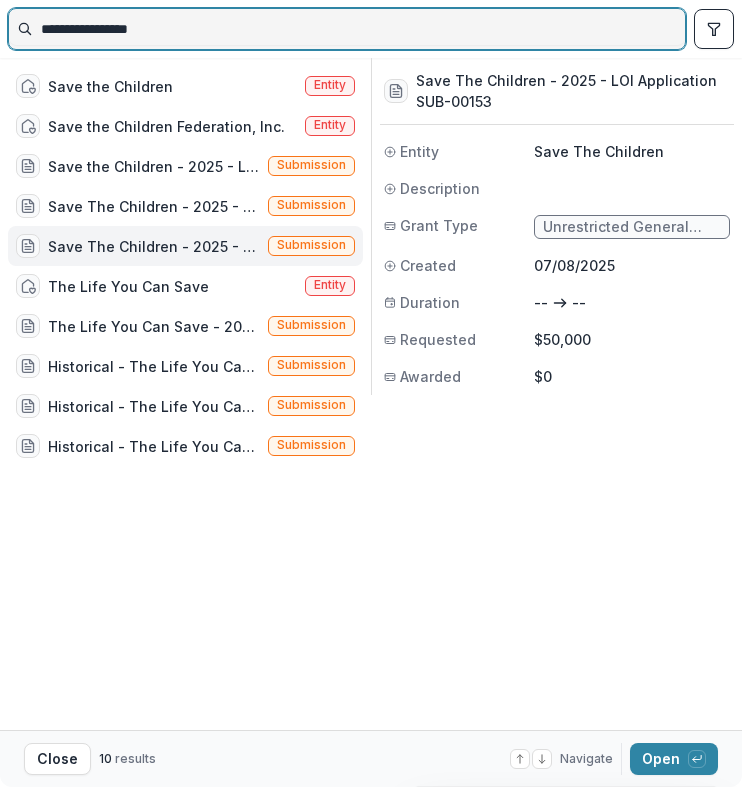 click on "**********" at bounding box center (347, 29) 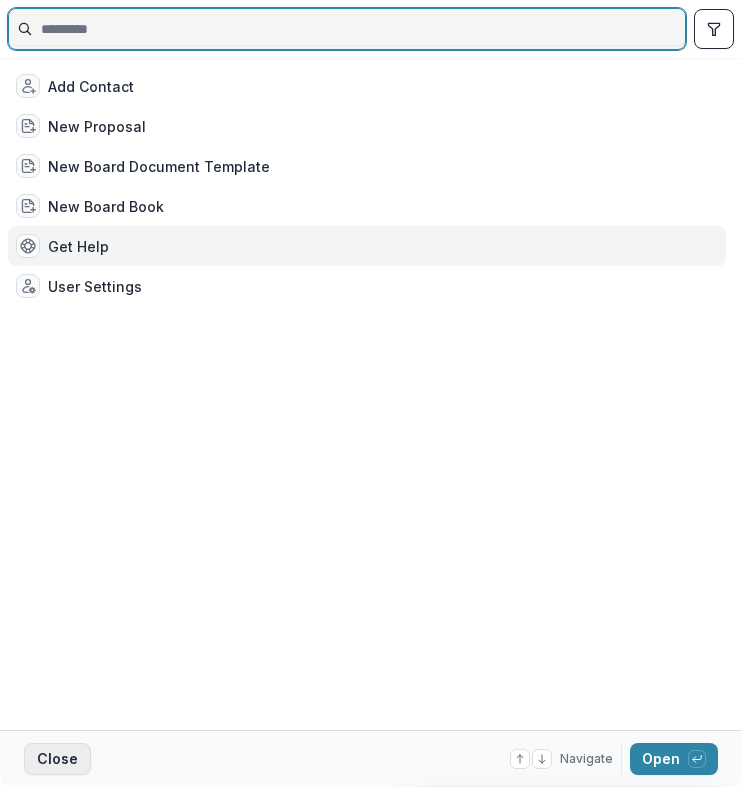 type 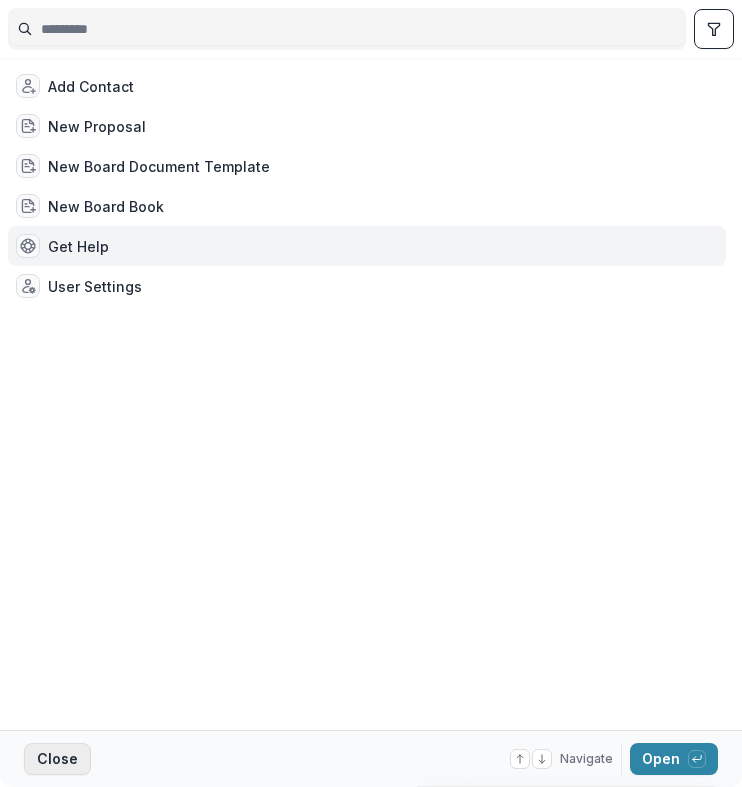 click on "Close" at bounding box center [57, 759] 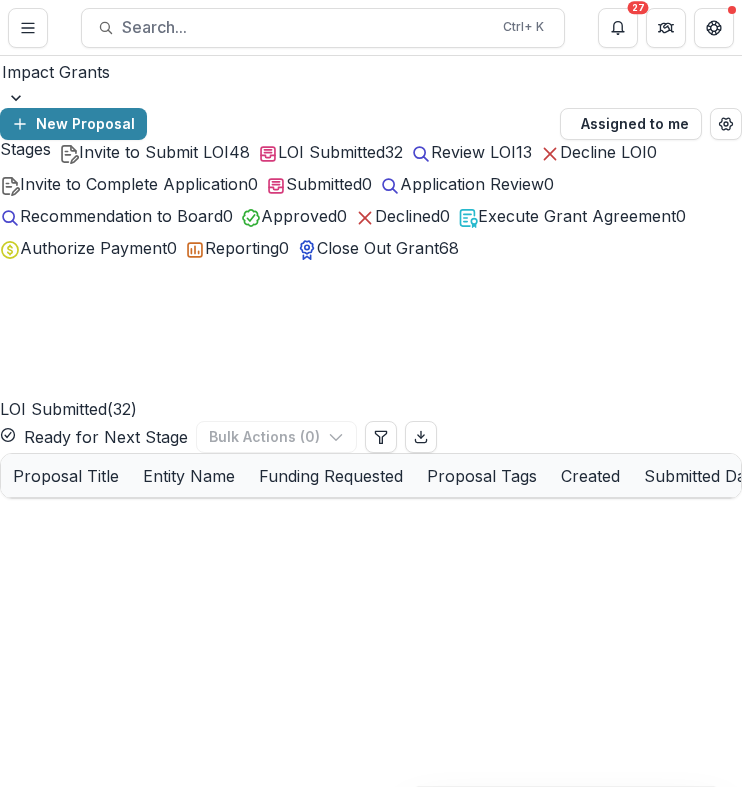 click on "New Proposal" at bounding box center [276, 124] 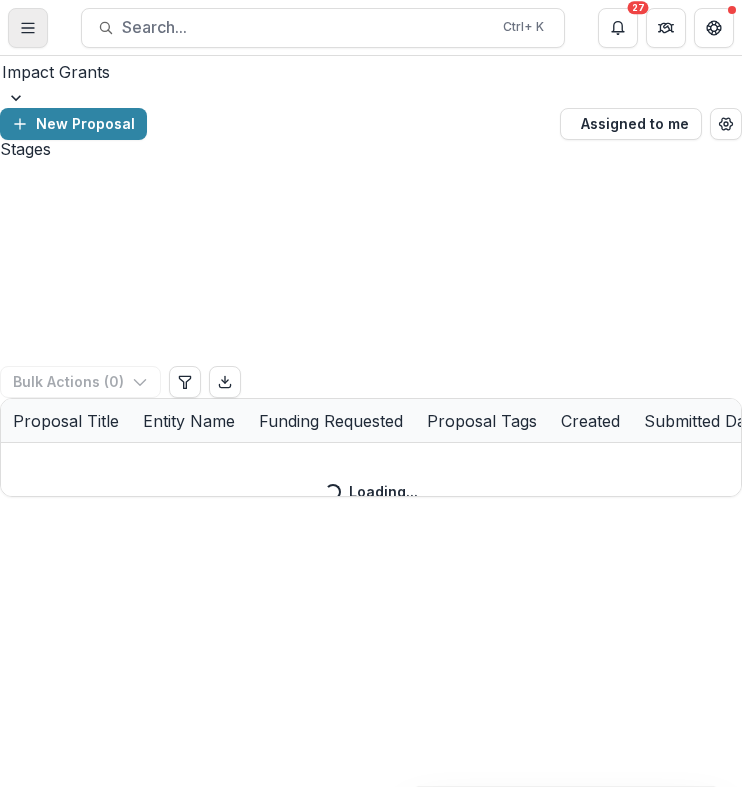 click 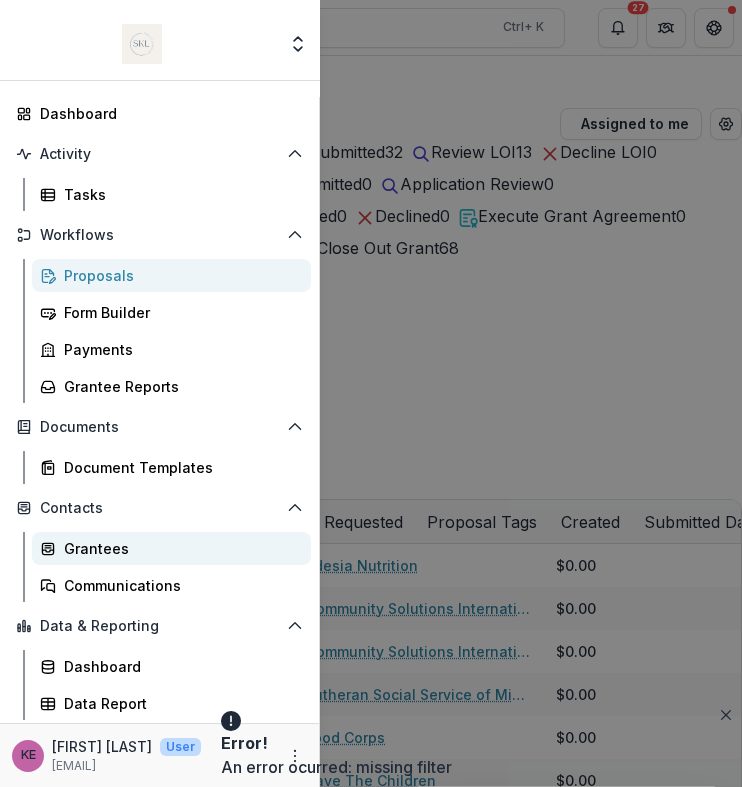 click on "Grantees" at bounding box center (179, 548) 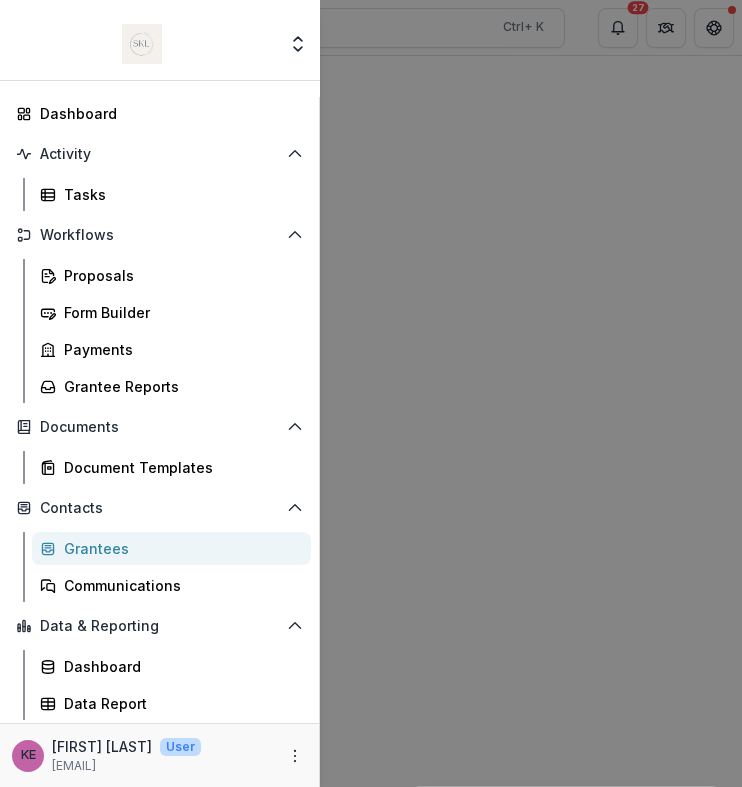 click on "Team Settings Admin Settings Dashboard Activity Tasks Workflows Proposals Form Builder Payments Grantee Reports Documents Document Templates Contacts Grantees Communications Data & Reporting Dashboard Data Report KE [FIRST] [LAST] User [EMAIL]" at bounding box center (371, 393) 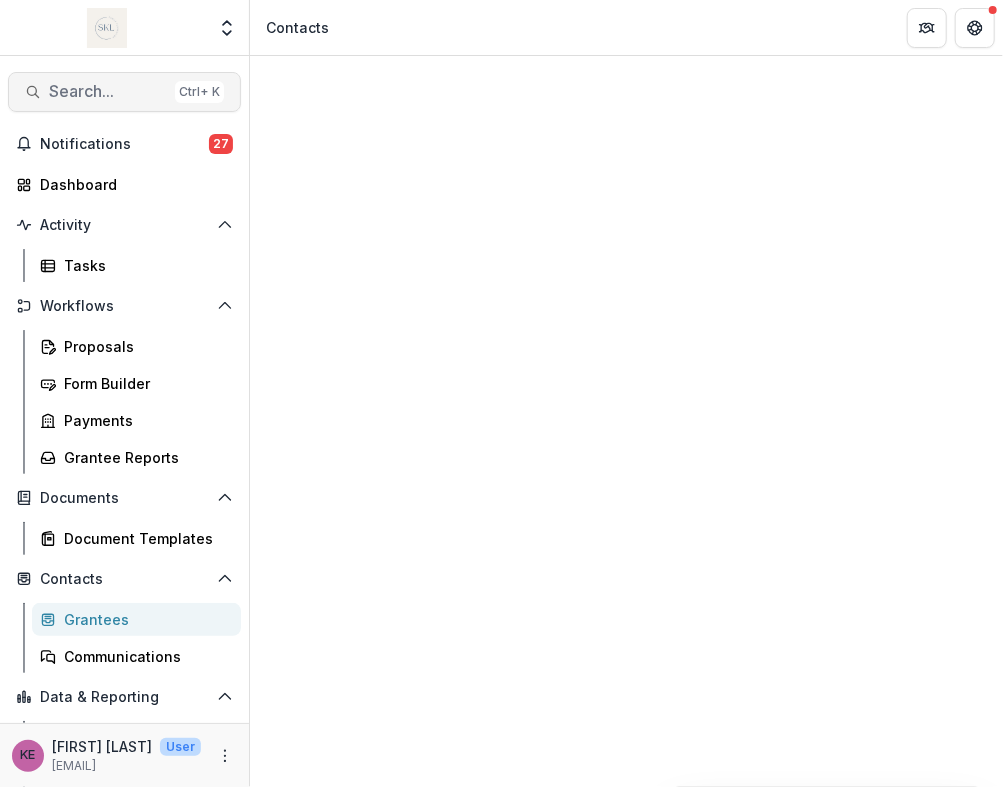 click on "Search..." at bounding box center (108, 91) 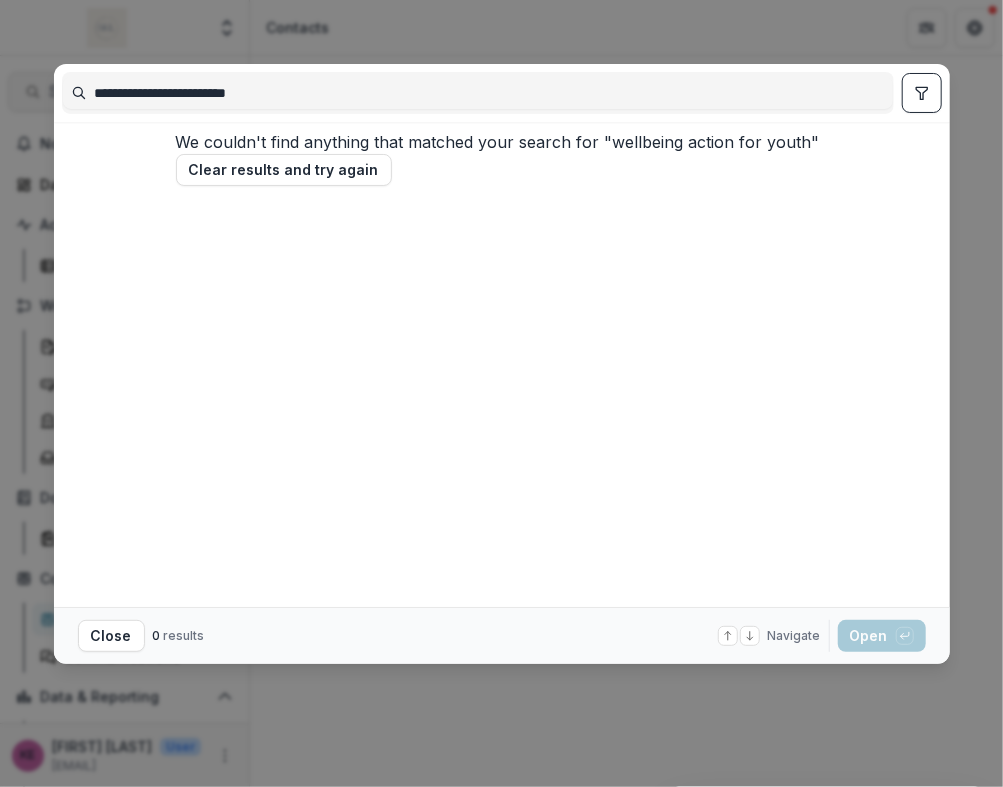 type on "**********" 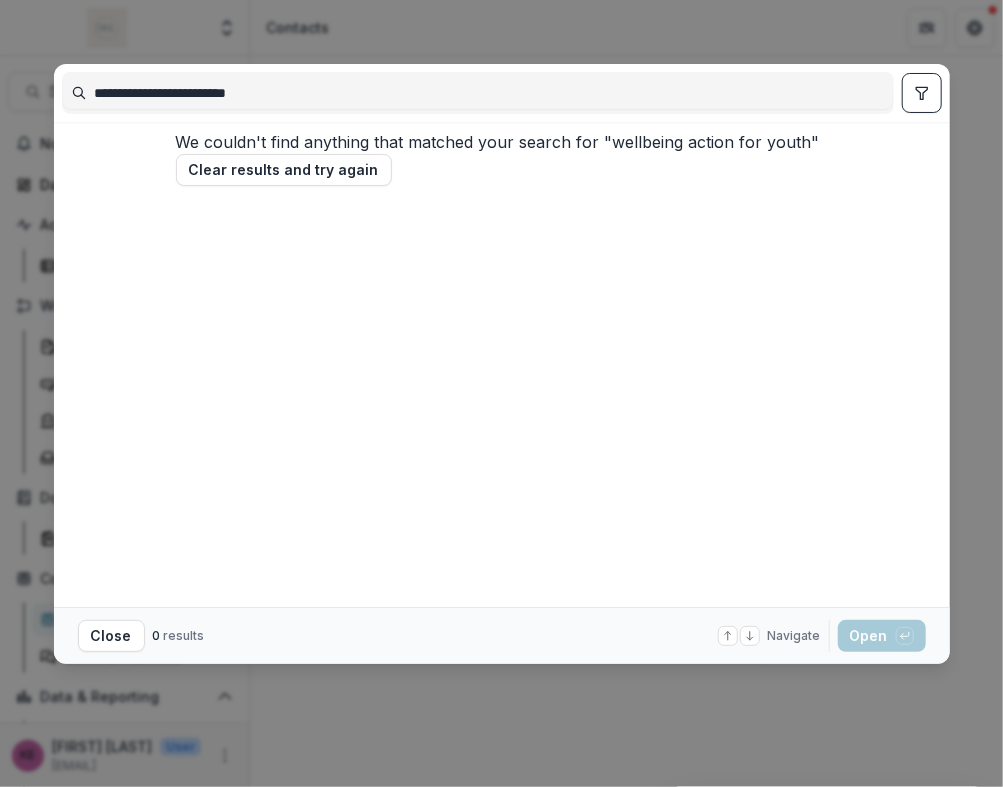 drag, startPoint x: 267, startPoint y: 91, endPoint x: 57, endPoint y: 111, distance: 210.95023 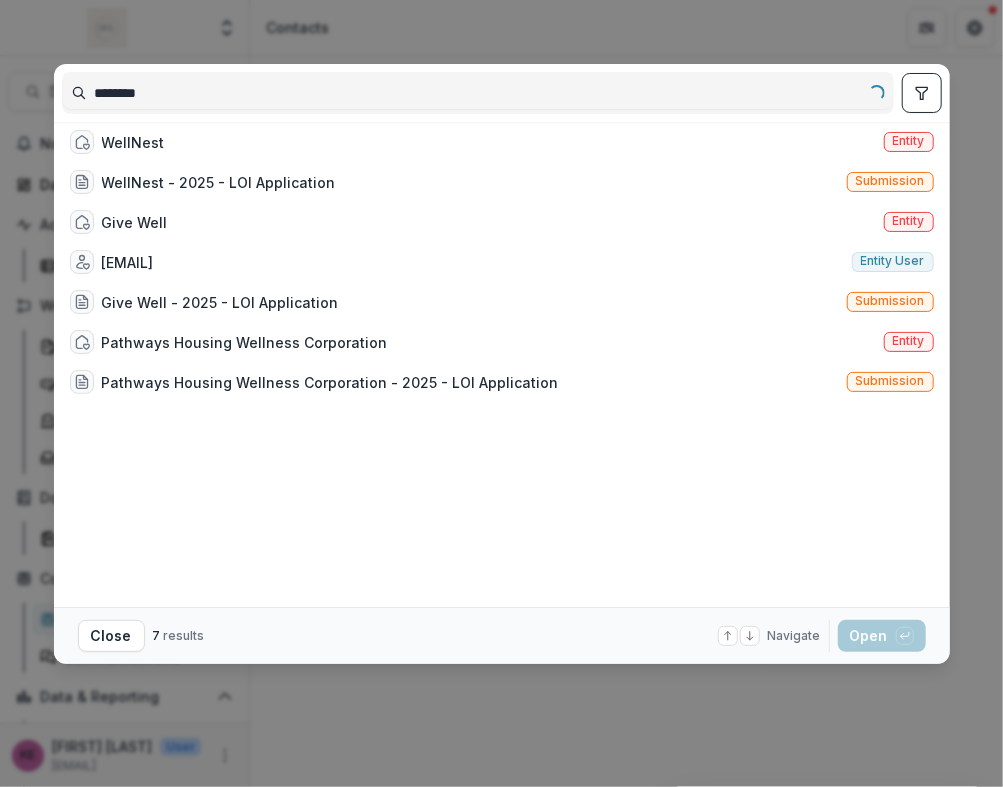 type on "*********" 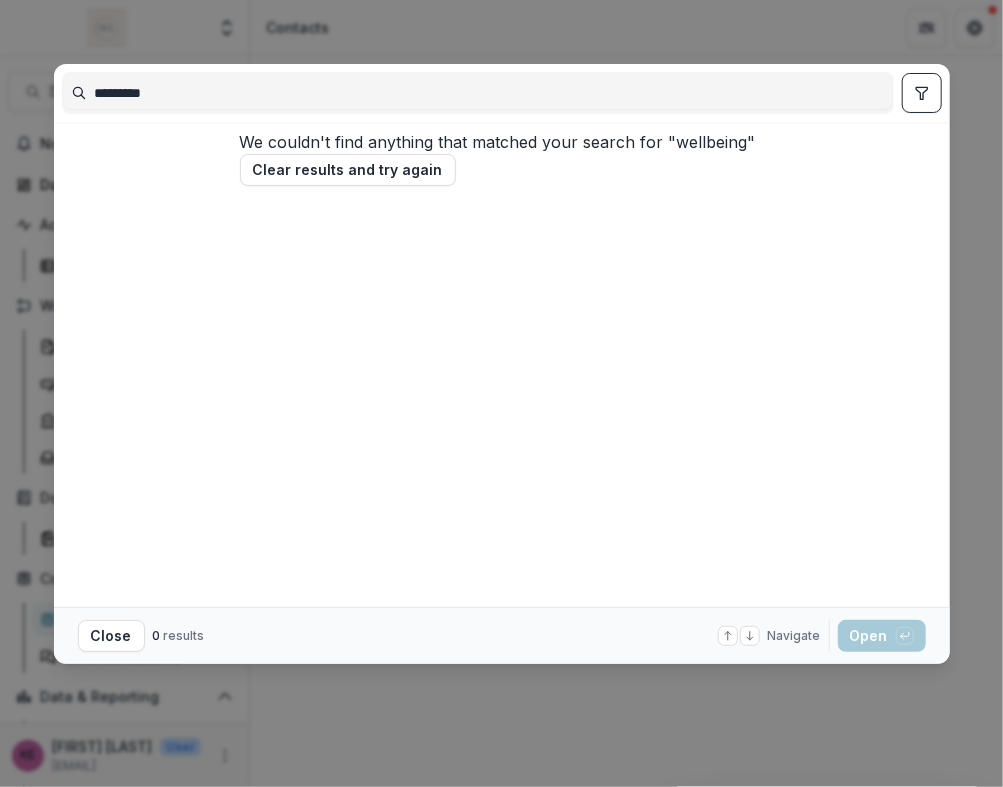 drag, startPoint x: 180, startPoint y: 93, endPoint x: -22, endPoint y: 55, distance: 205.54318 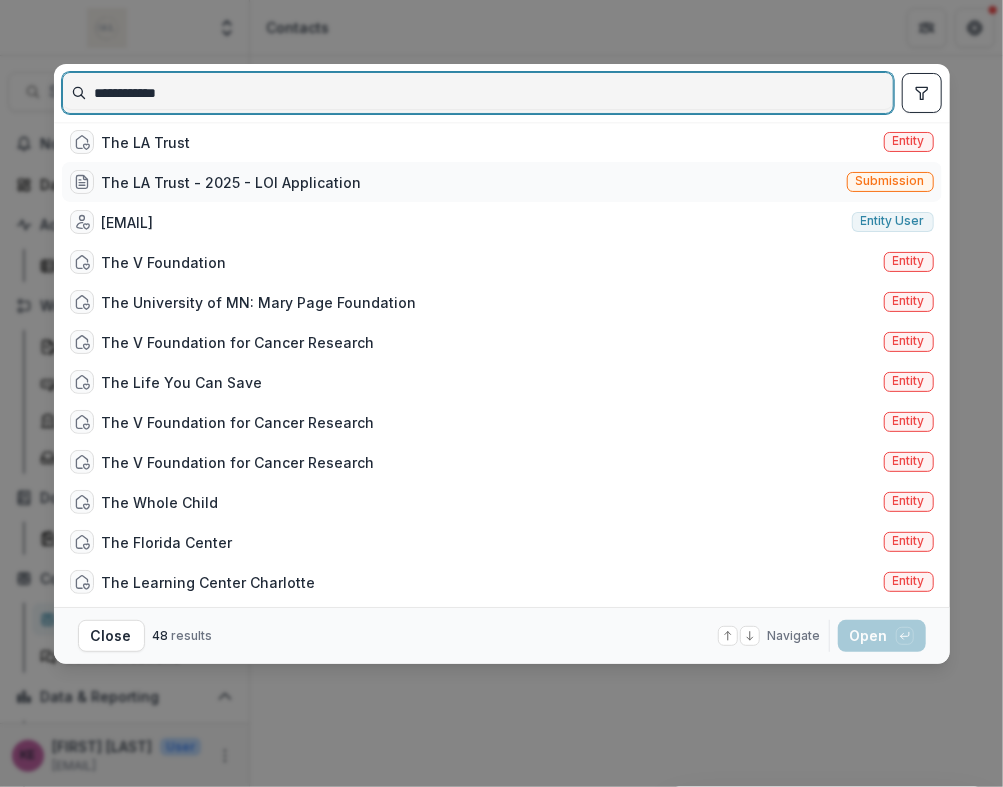 type on "**********" 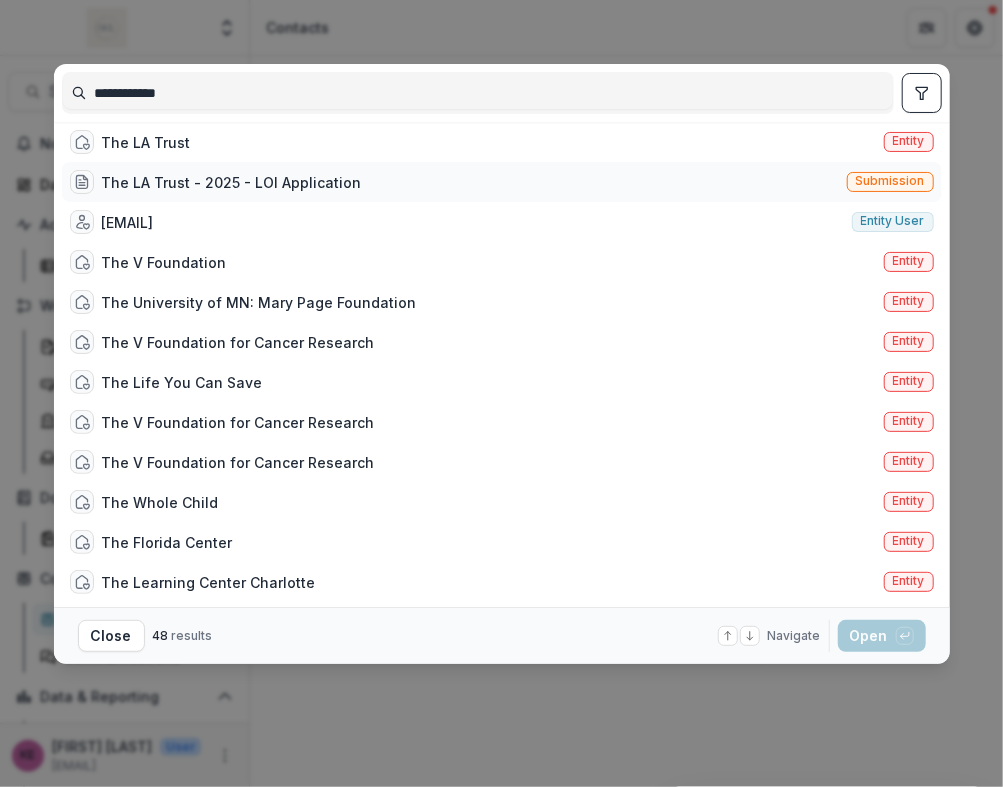 click on "The LA Trust - 2025 - LOI Application" at bounding box center [232, 182] 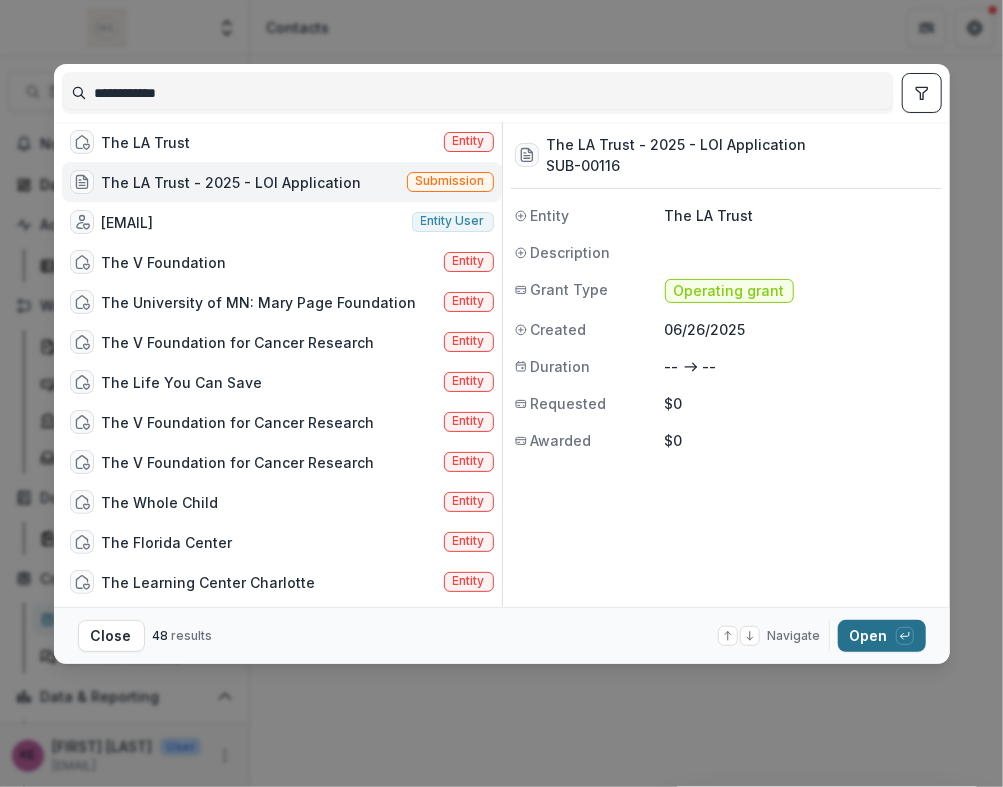 click on "Open with enter key" at bounding box center [882, 636] 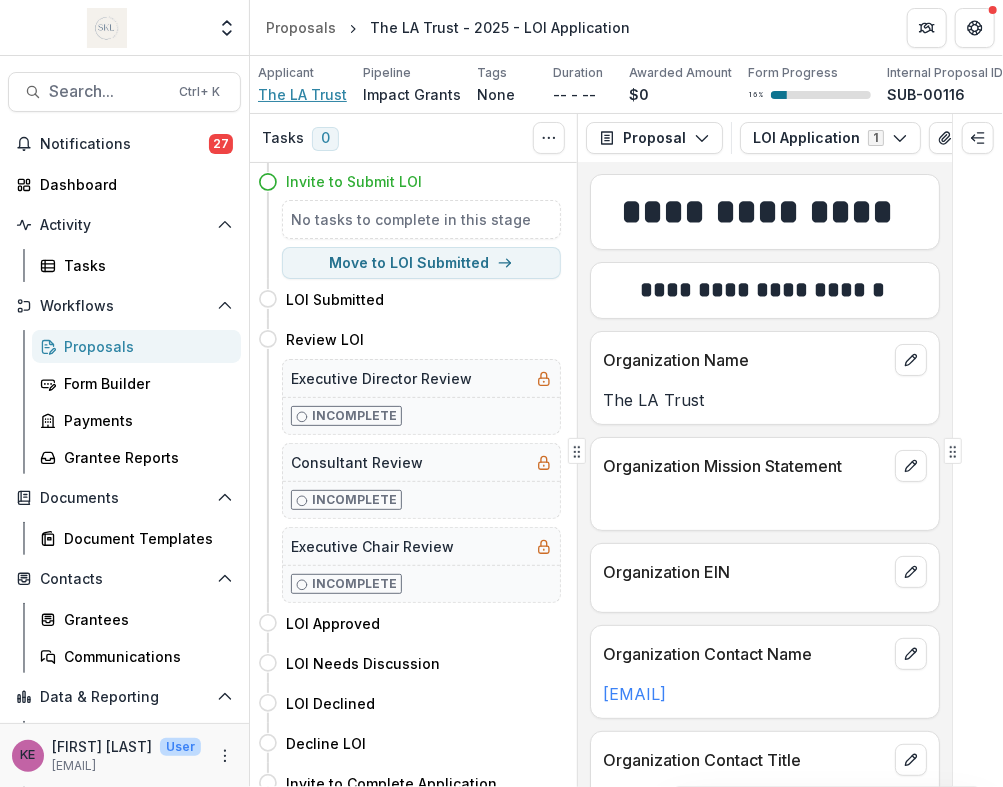 click on "The LA Trust" at bounding box center [302, 94] 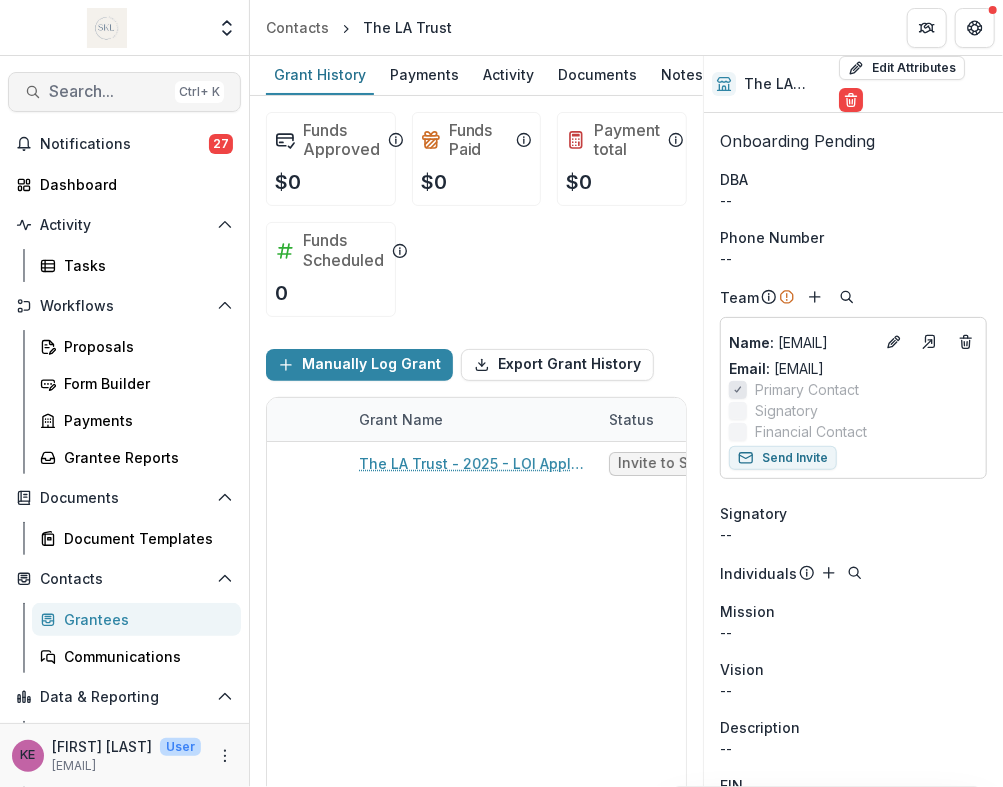 click on "Search..." at bounding box center (108, 91) 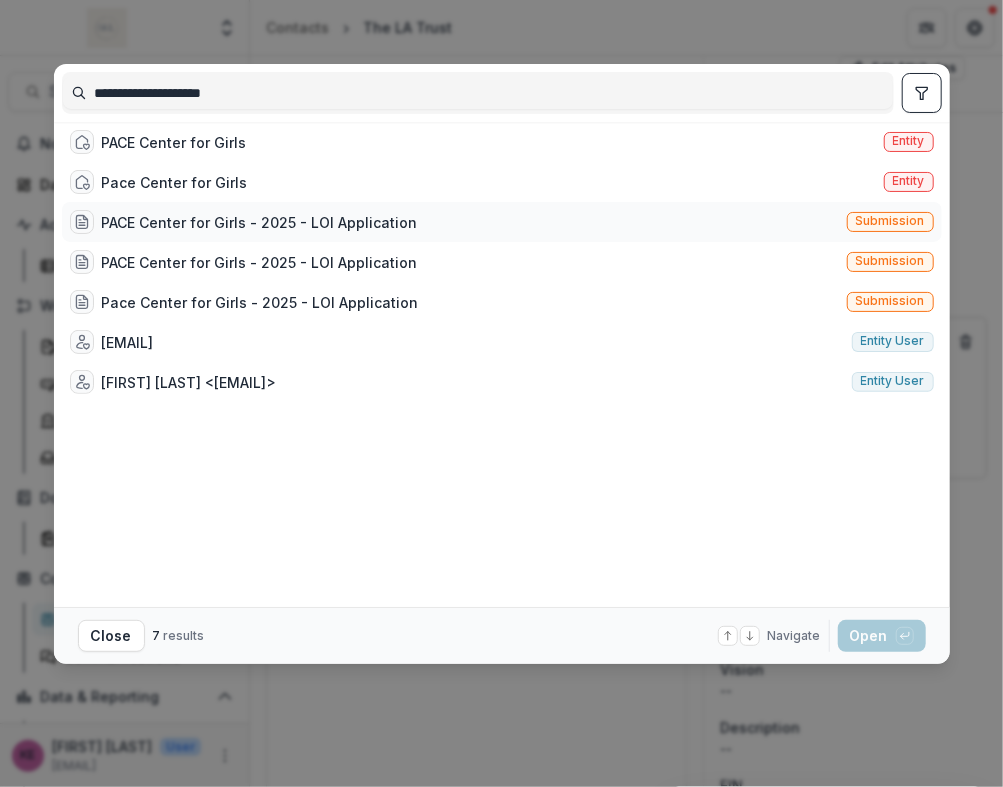 type on "**********" 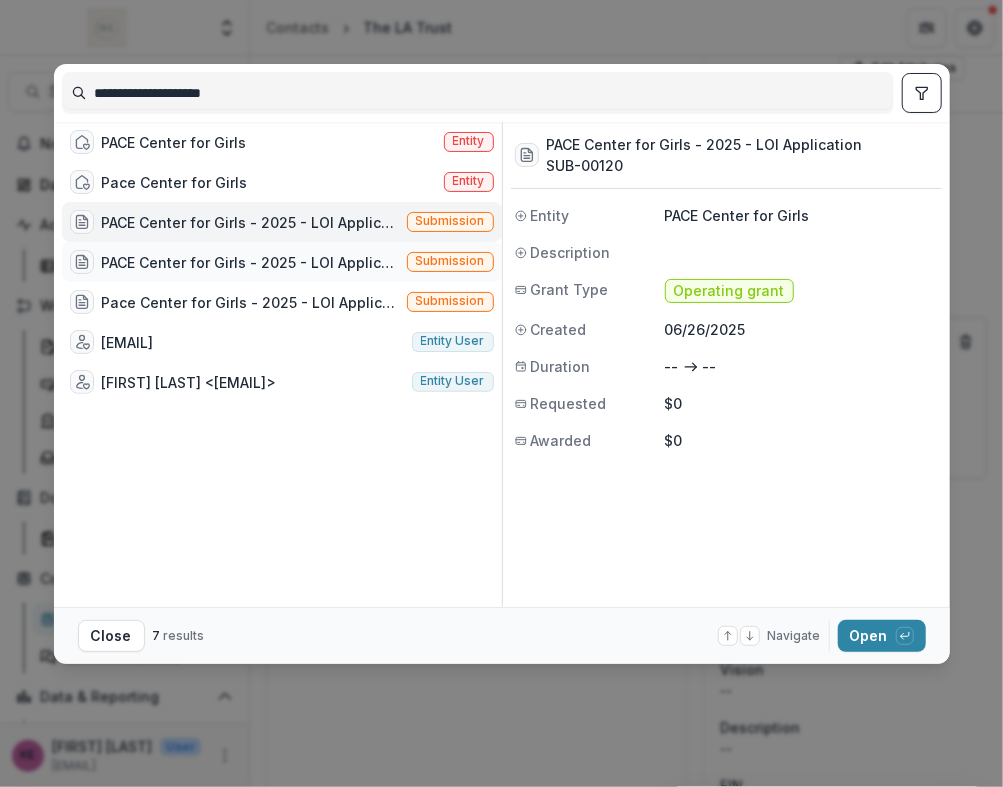 click on "PACE Center for Girls - 2025 - LOI Application" at bounding box center [250, 262] 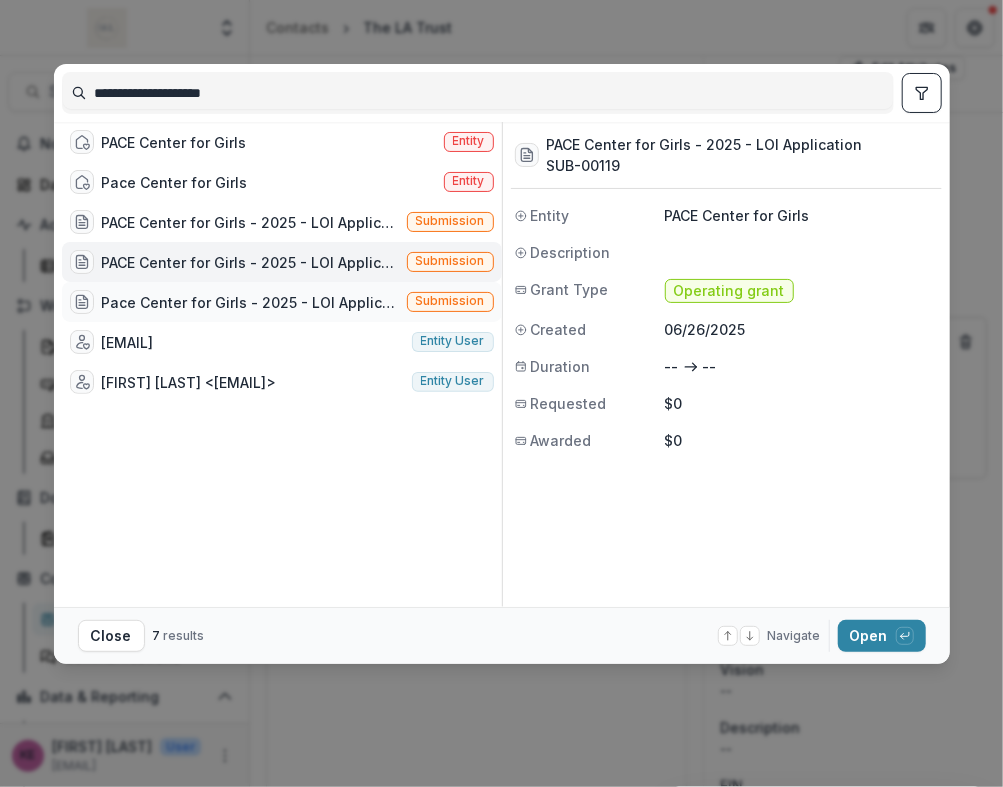 click on "Pace Center for Girls - 2025 - LOI Application" at bounding box center (250, 302) 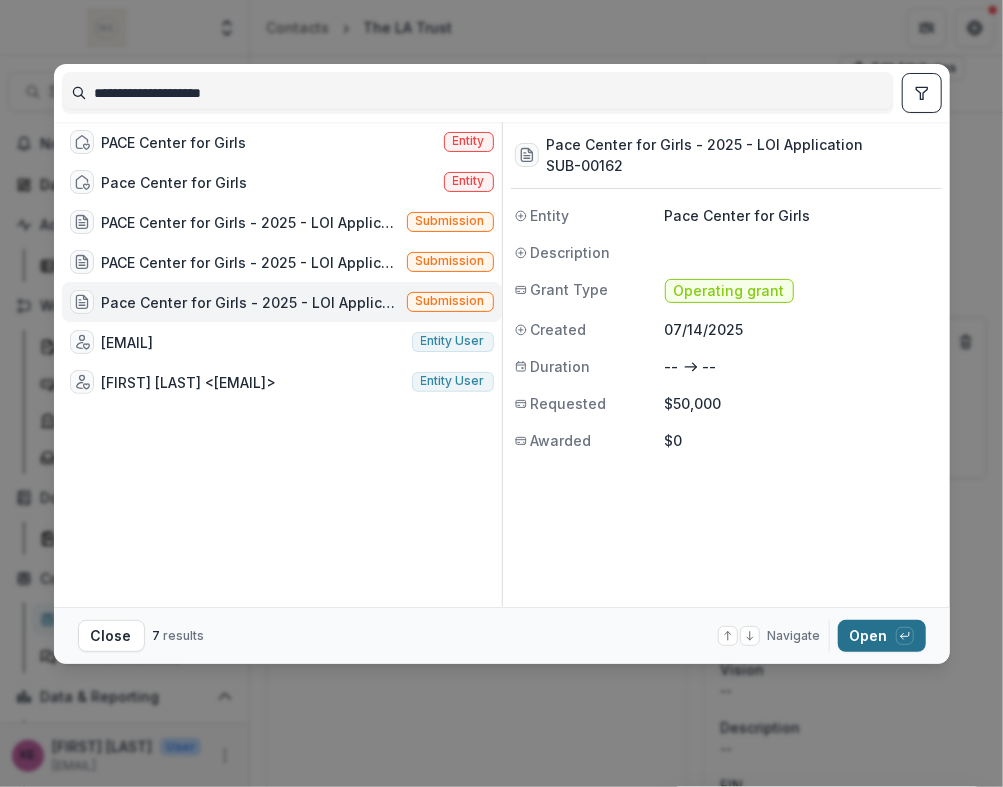 click on "Open with enter key" at bounding box center [882, 636] 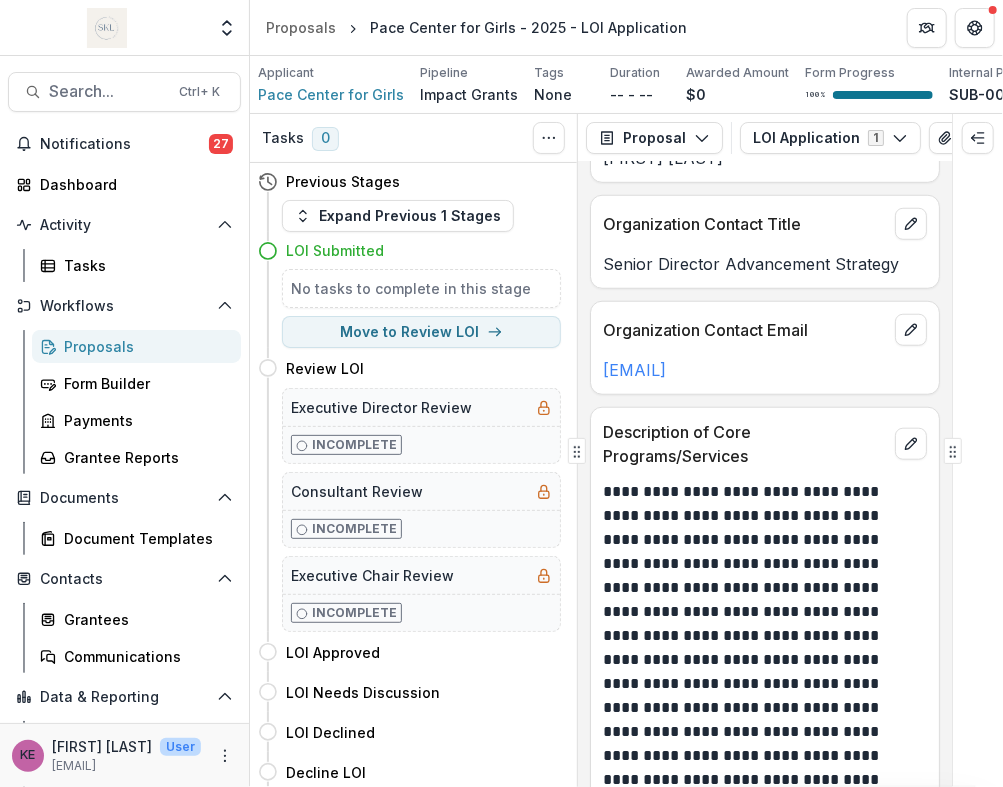 scroll, scrollTop: 656, scrollLeft: 0, axis: vertical 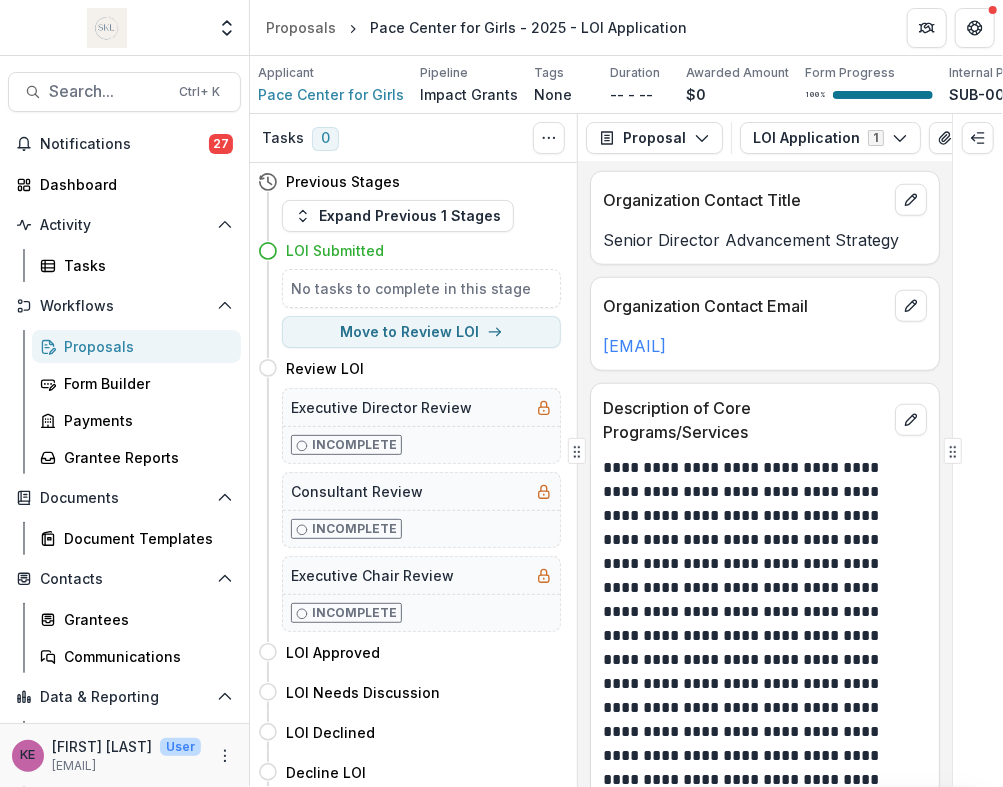 click at bounding box center (762, 816) 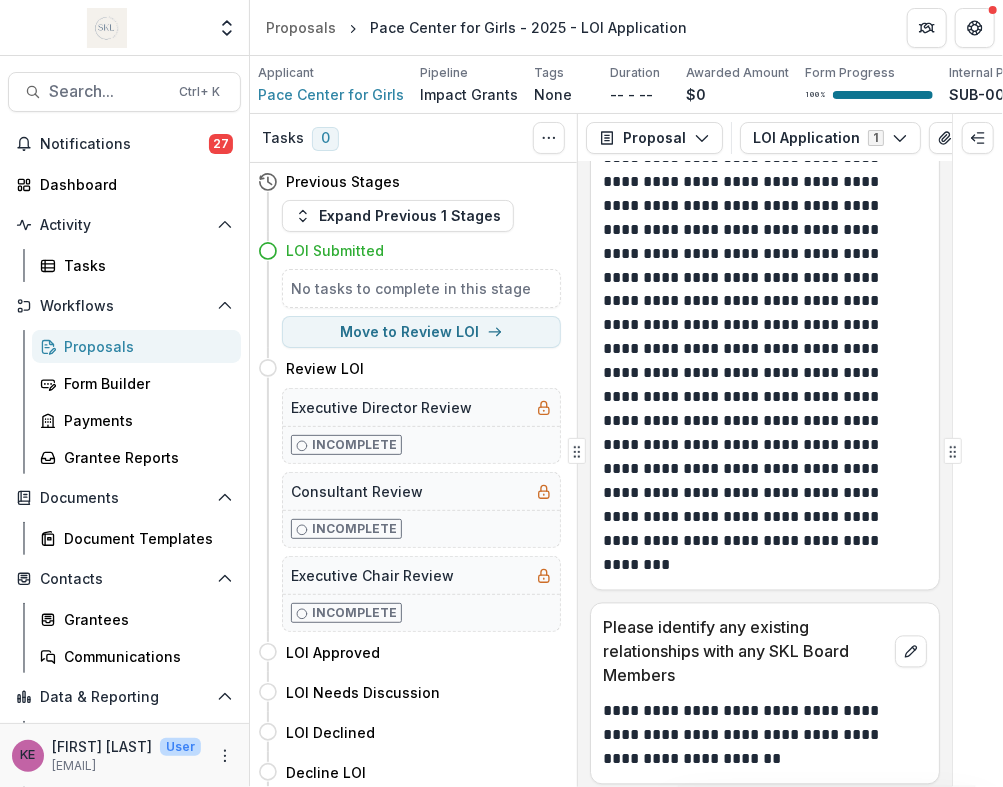 scroll, scrollTop: 7761, scrollLeft: 0, axis: vertical 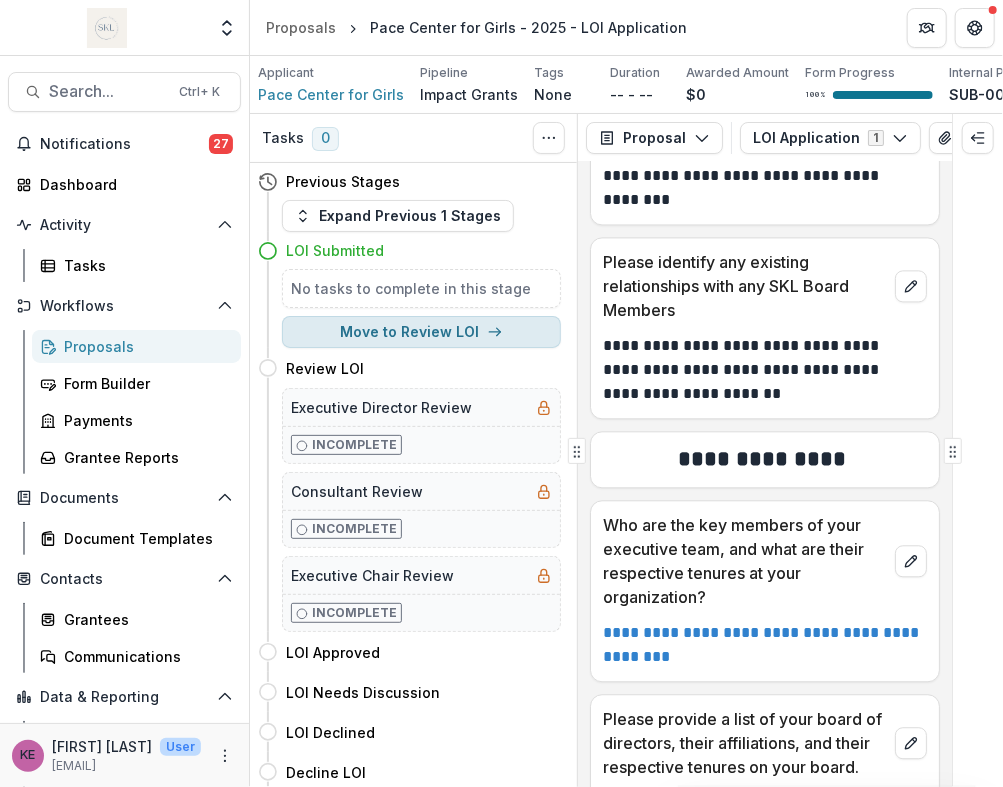 click on "Move to Review LOI" at bounding box center (421, 332) 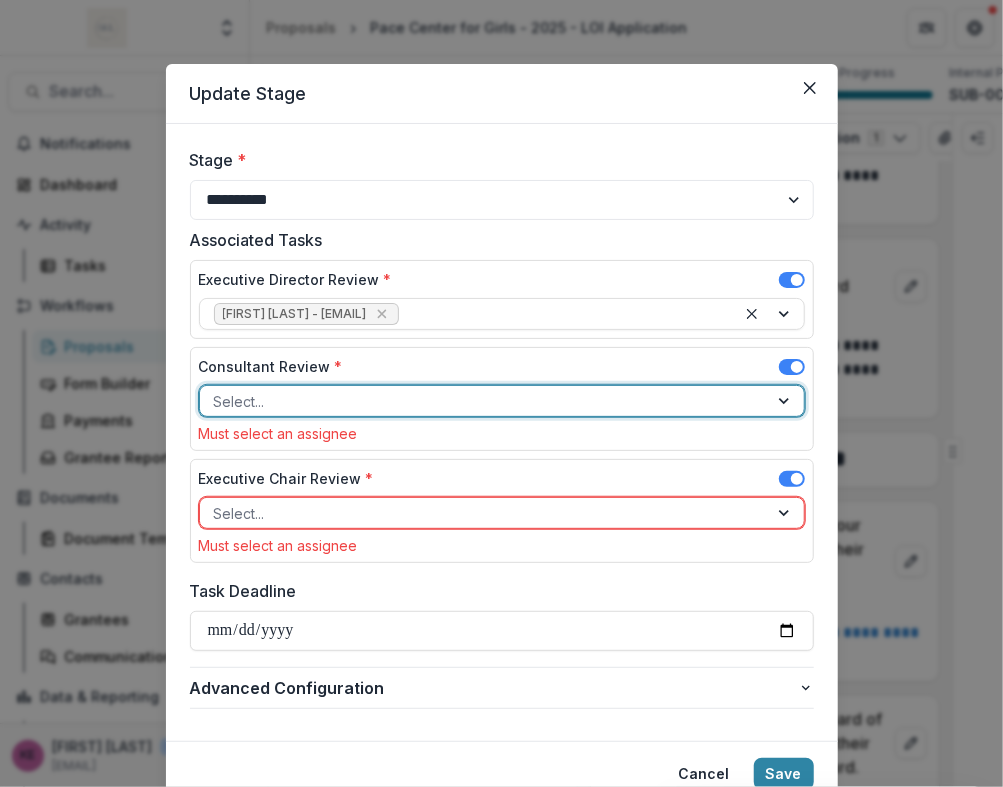 click at bounding box center (484, 401) 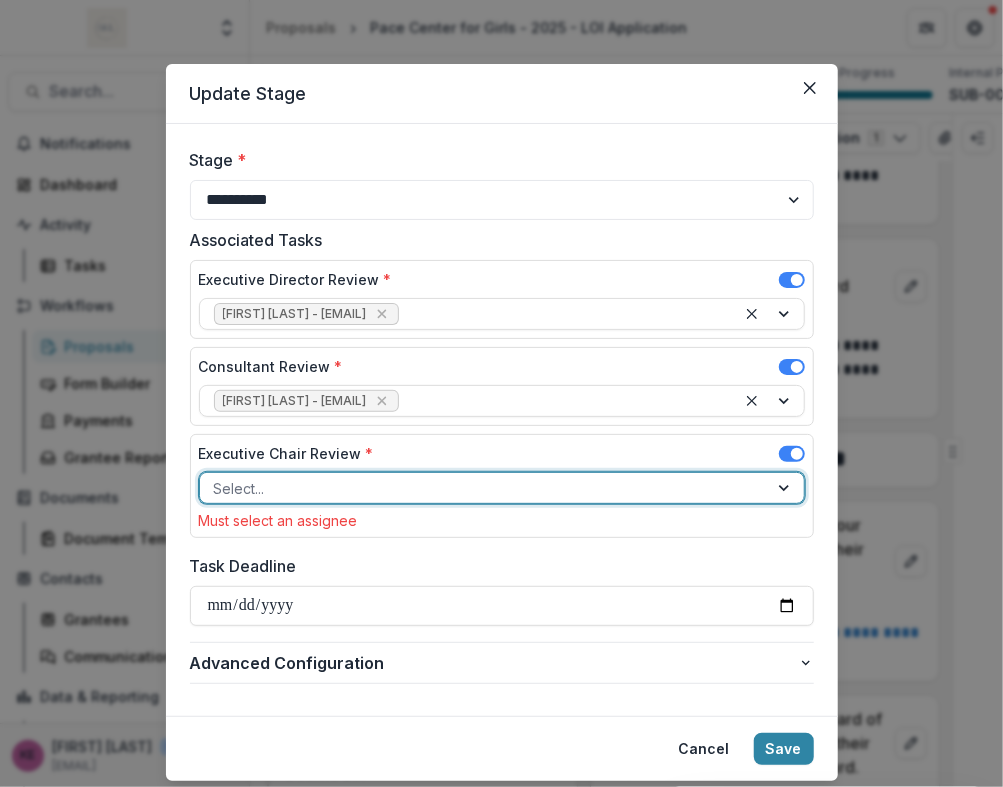 click at bounding box center [484, 488] 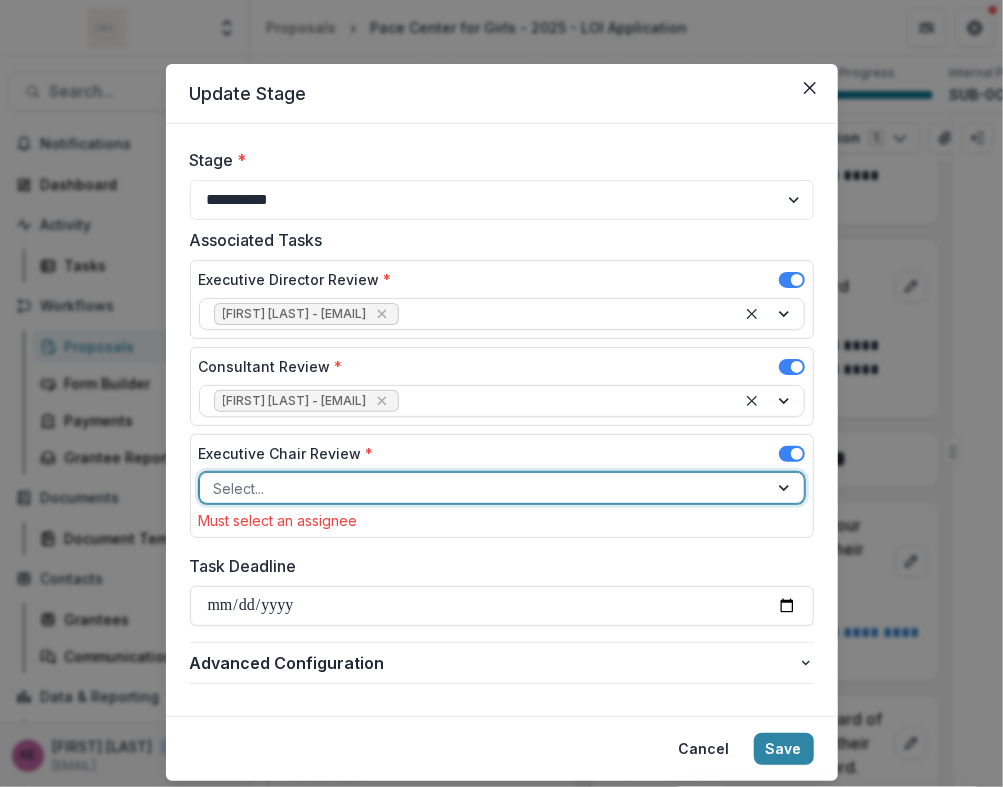 click on "[FIRST] [LAST] - [EMAIL]" at bounding box center (501, 907) 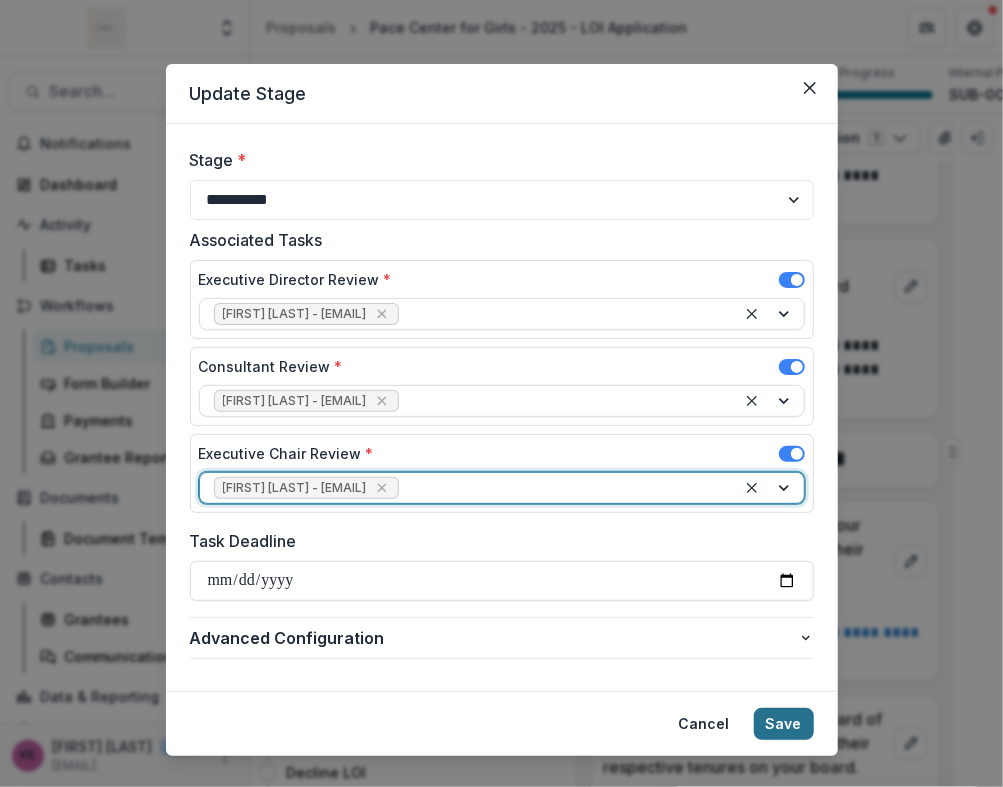 click on "Save" at bounding box center (784, 724) 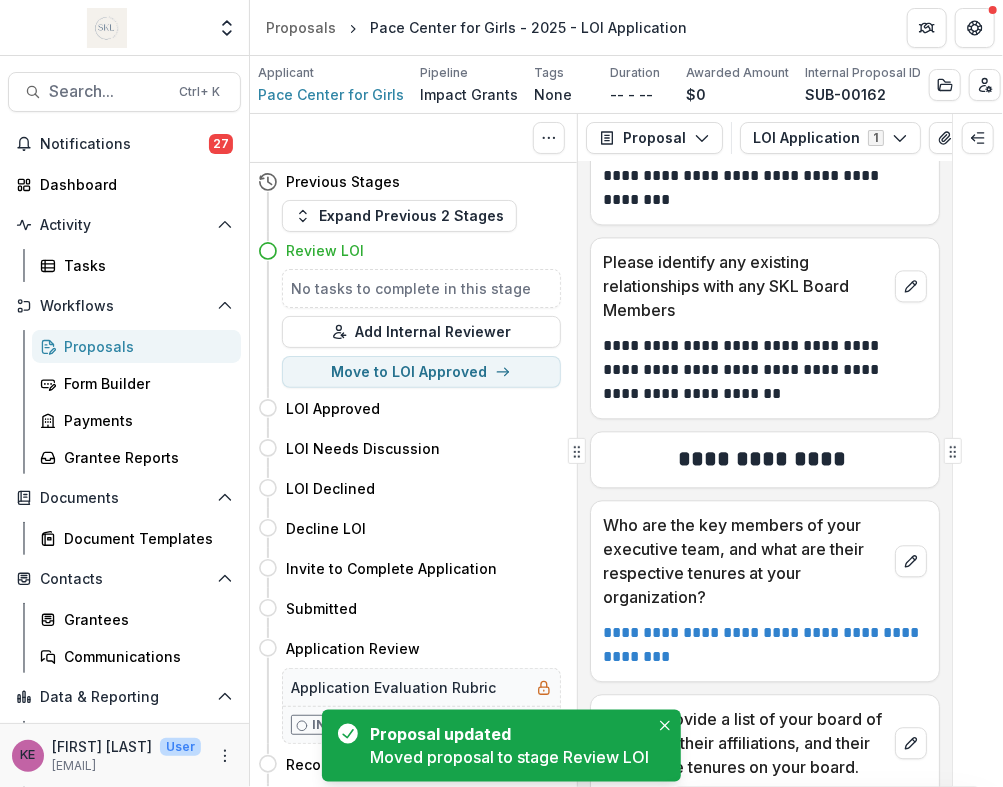scroll, scrollTop: 7847, scrollLeft: 0, axis: vertical 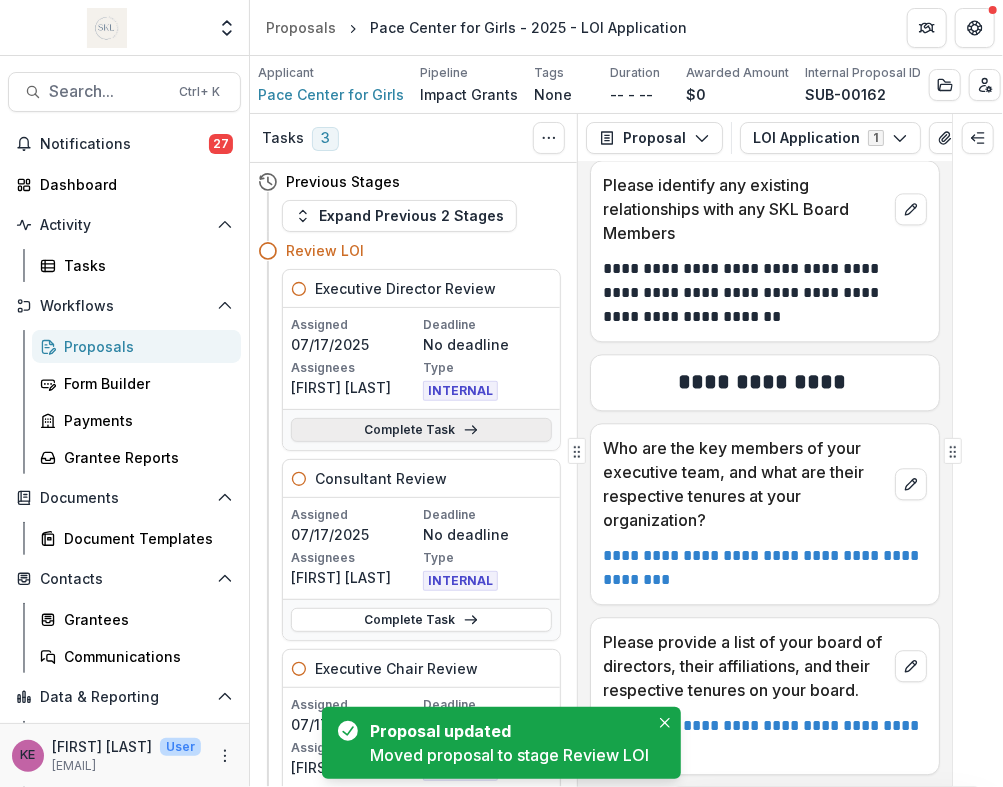 click on "Complete Task" at bounding box center [421, 430] 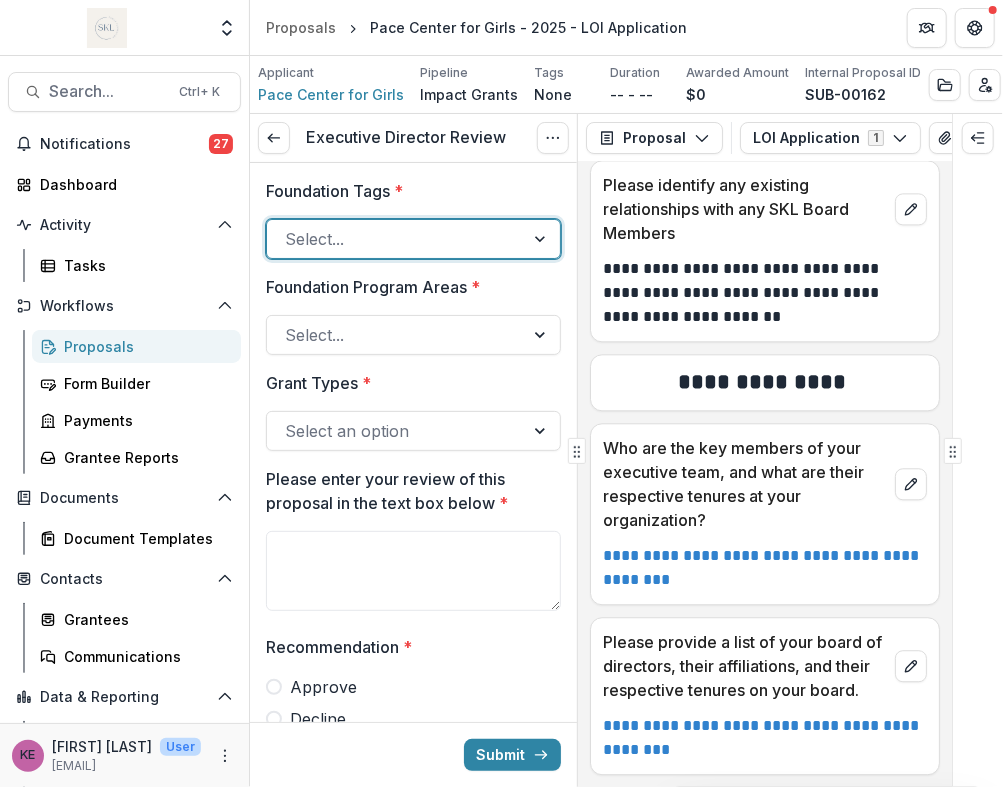click at bounding box center [542, 239] 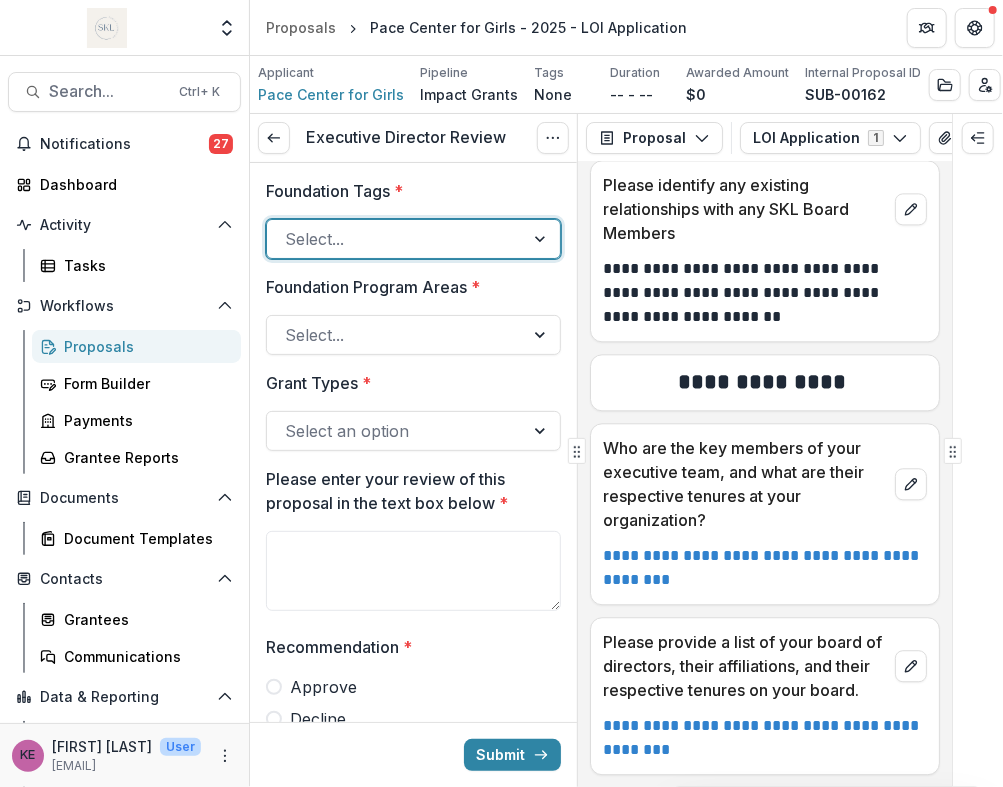 scroll, scrollTop: 38, scrollLeft: 0, axis: vertical 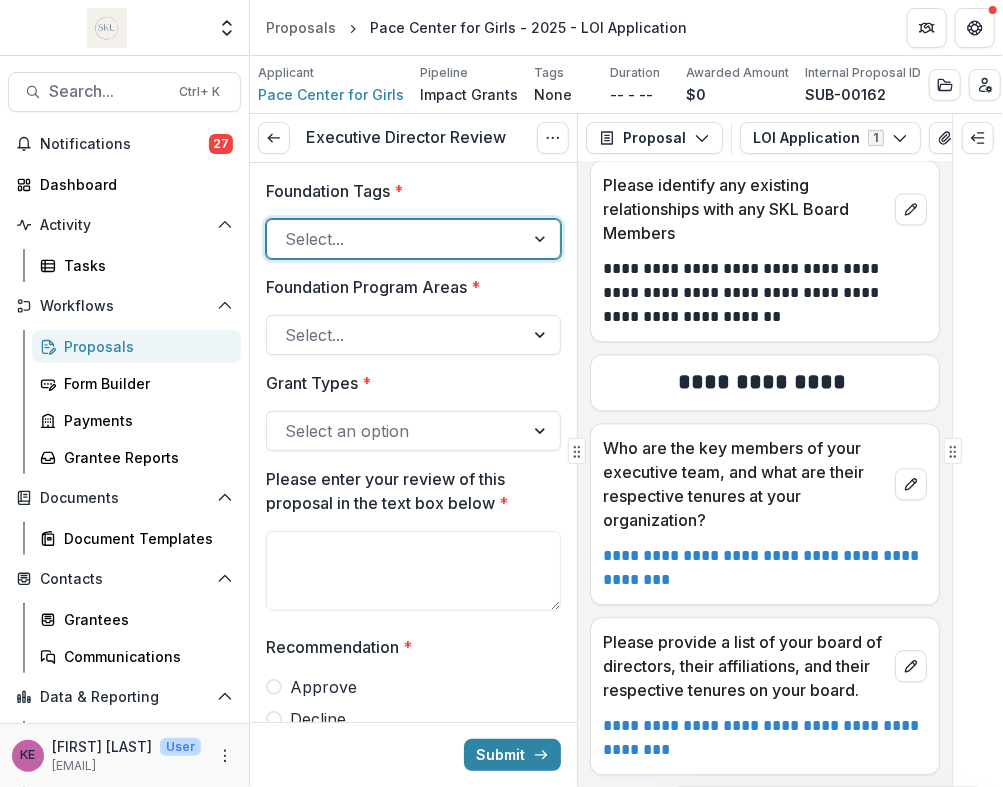 click on "FL" at bounding box center (501, 1074) 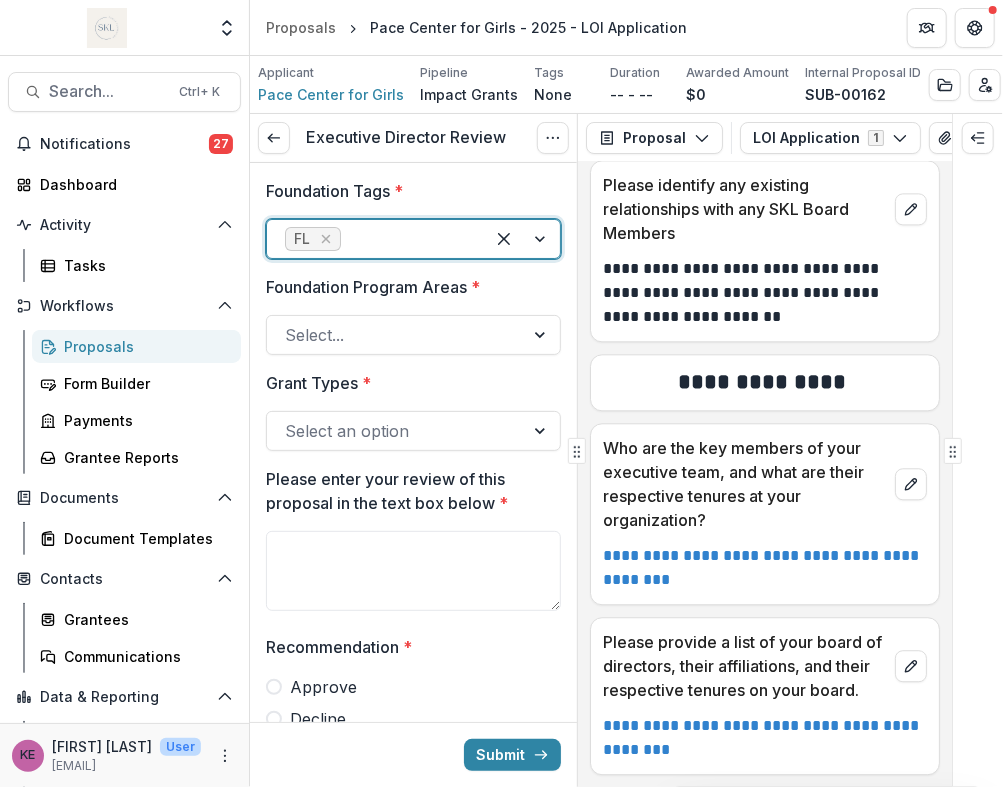 click at bounding box center [522, 239] 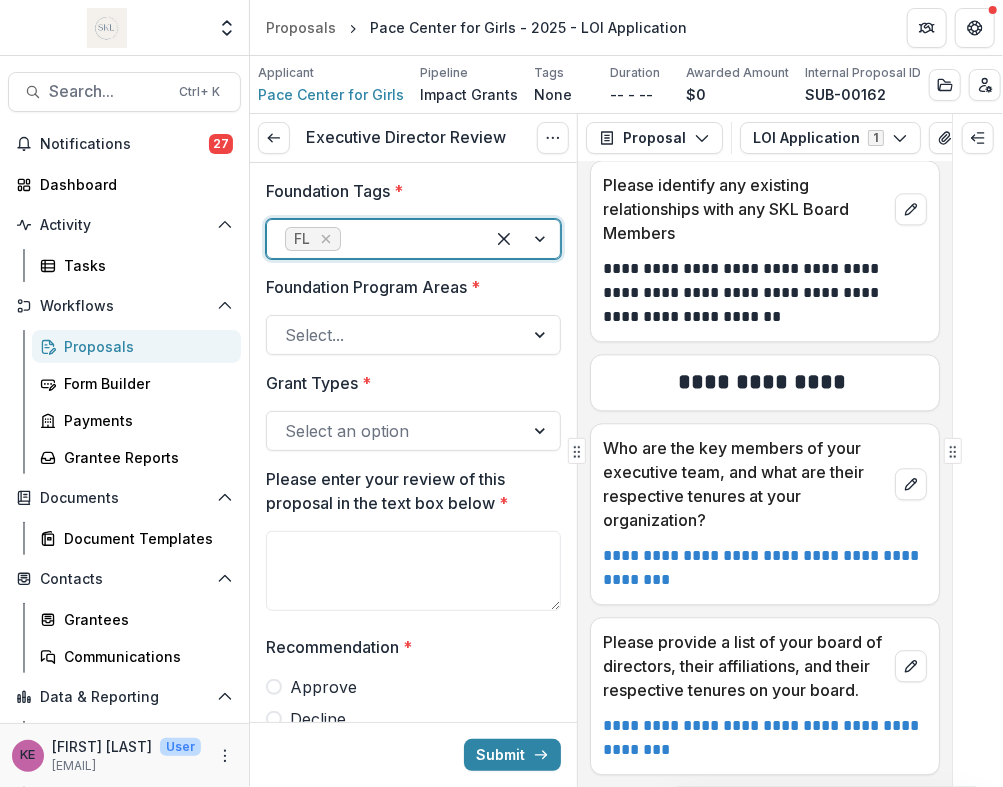 scroll, scrollTop: 624, scrollLeft: 0, axis: vertical 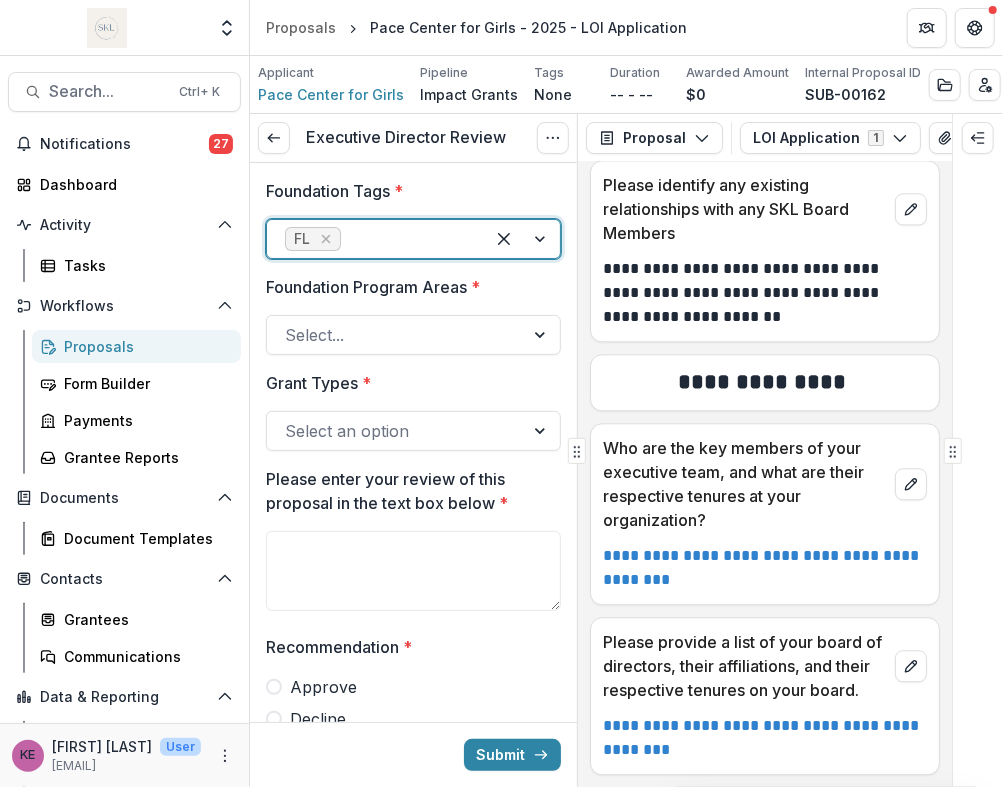 click on "Integrated Health & Mental Health in Schools" at bounding box center [501, 887] 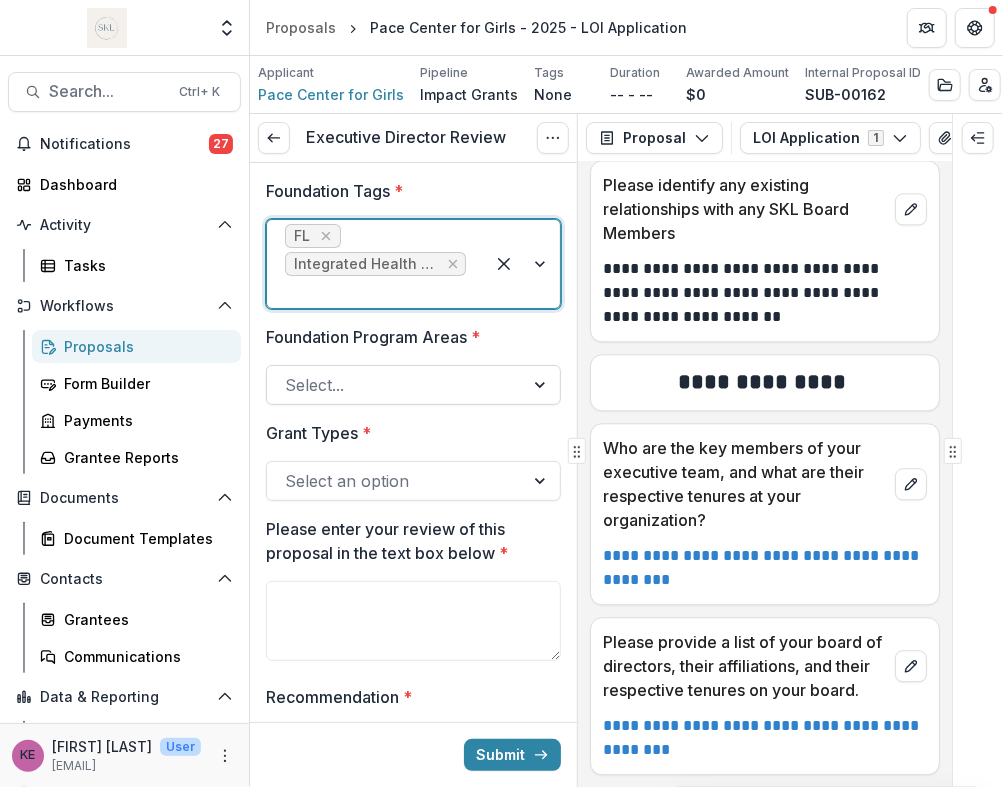 click at bounding box center [542, 385] 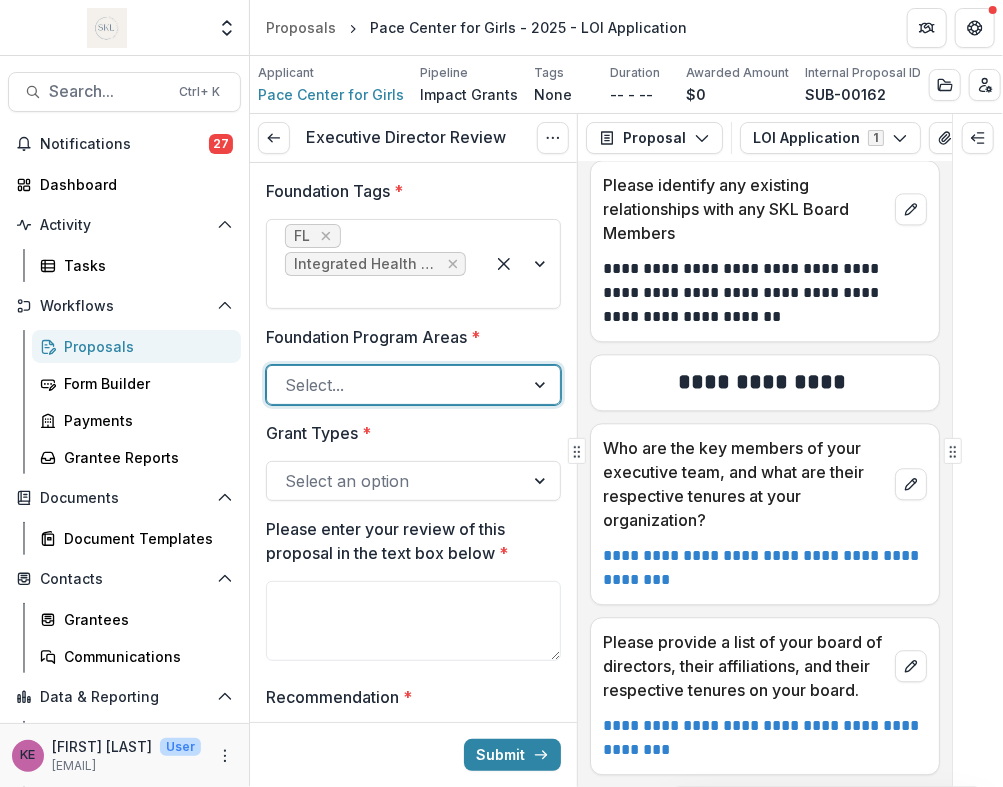 click on "Mental Health" at bounding box center (501, 855) 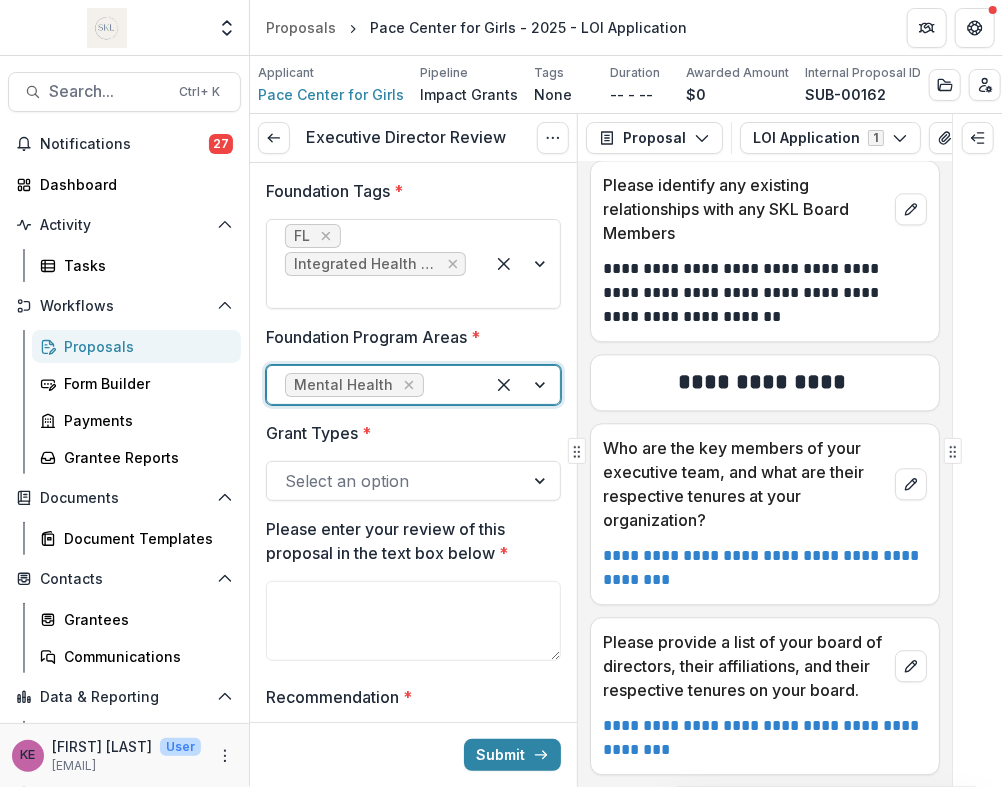 click at bounding box center (542, 481) 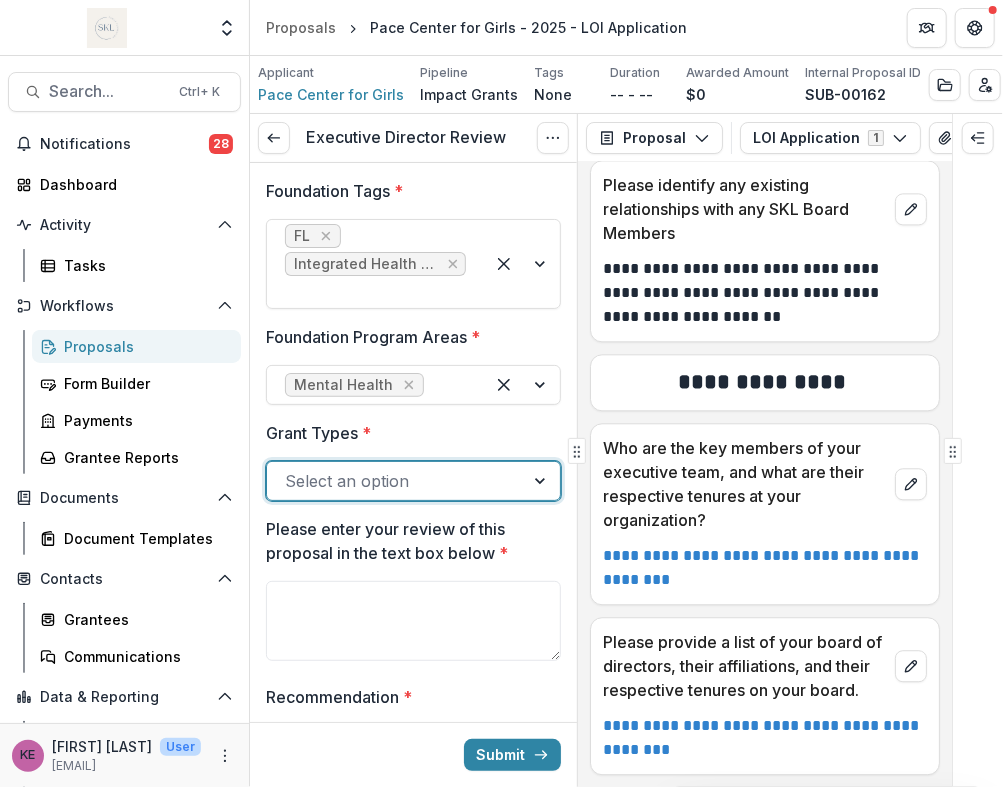 click on "Unrestricted General Operating Grant" at bounding box center [501, 813] 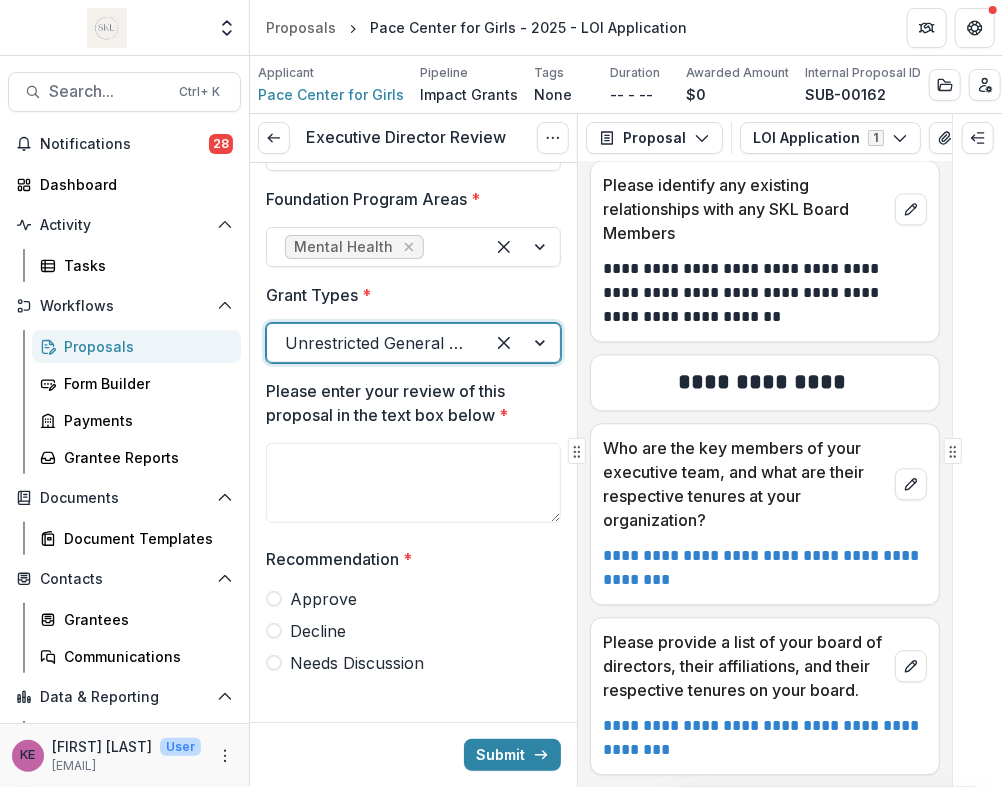 scroll, scrollTop: 140, scrollLeft: 0, axis: vertical 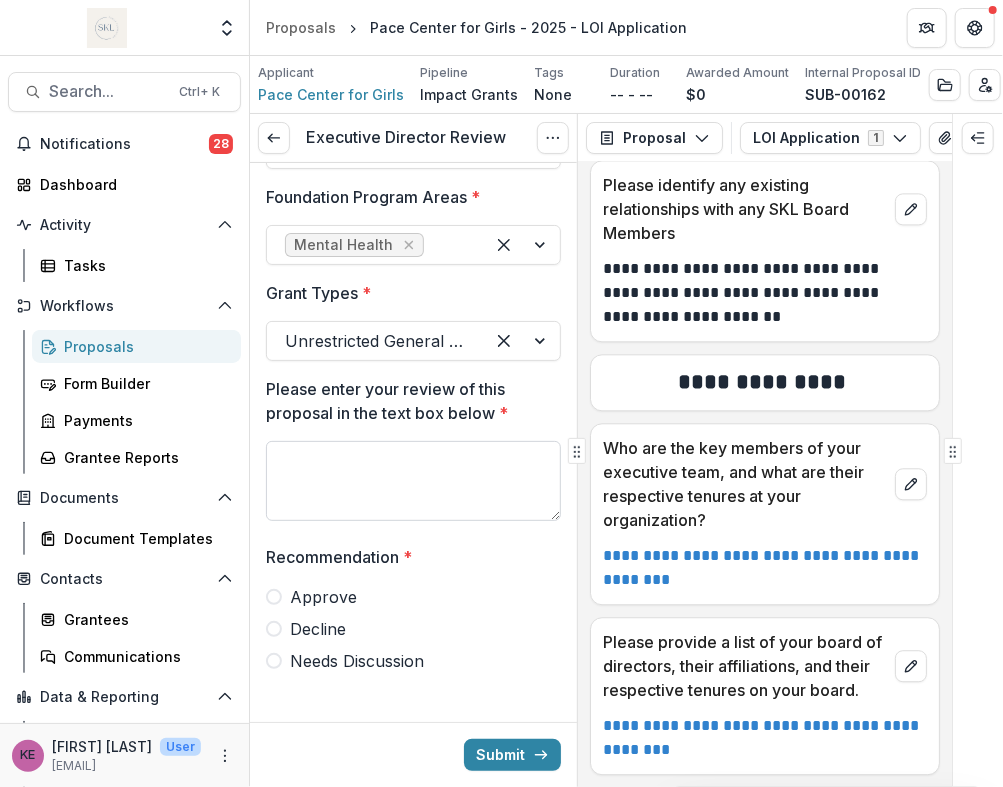 click on "Please enter your review of this proposal in the text box below *" at bounding box center (413, 481) 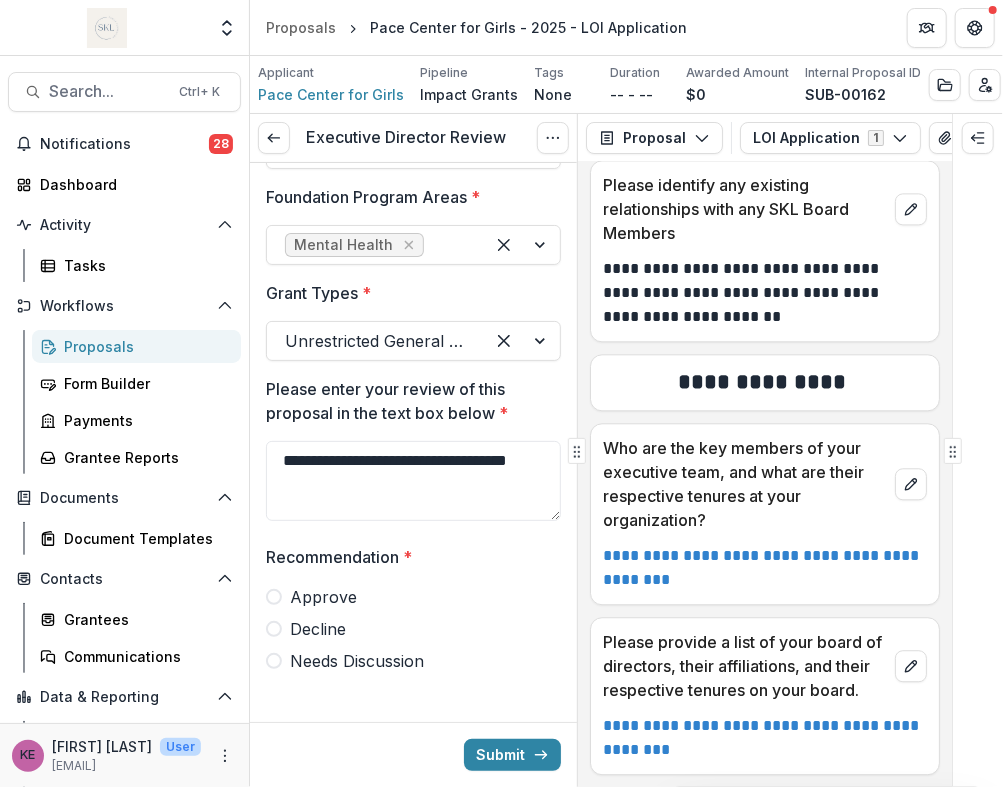 type on "**********" 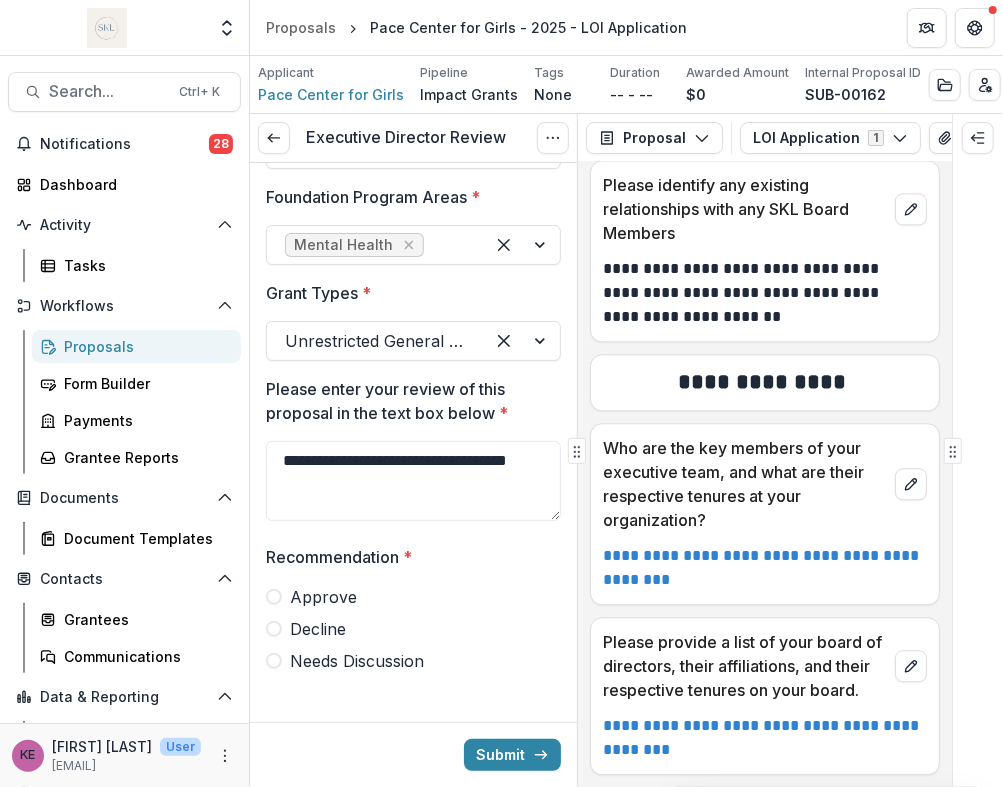 click at bounding box center [274, 597] 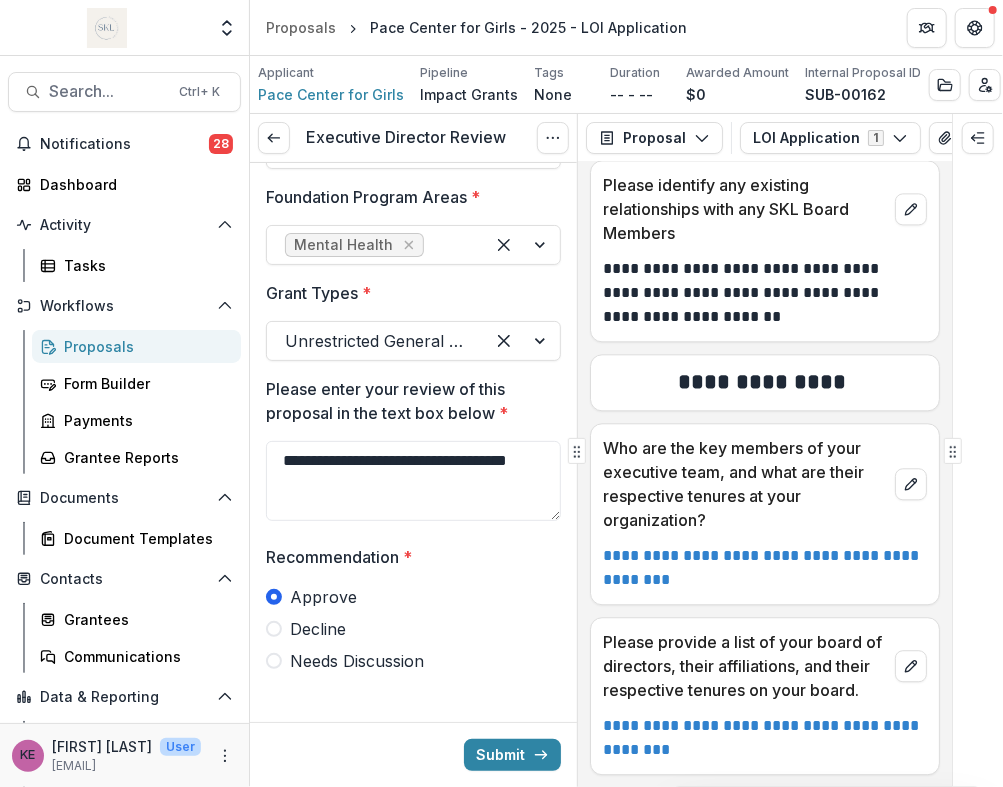 scroll, scrollTop: 152, scrollLeft: 0, axis: vertical 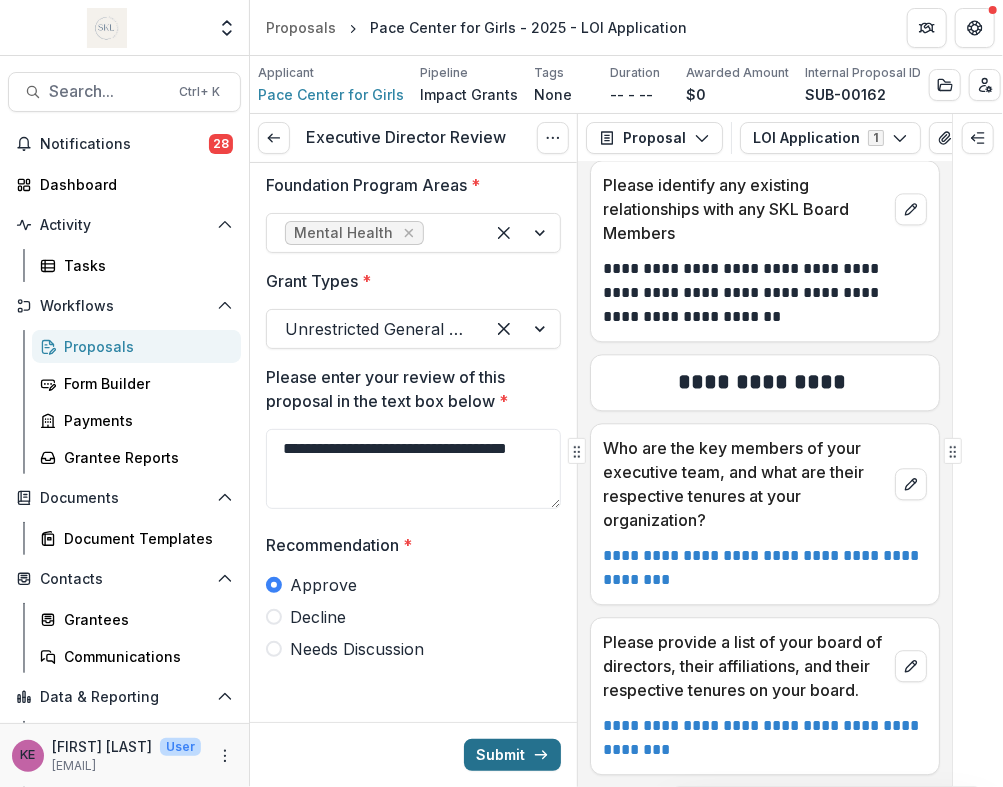 click on "Submit" at bounding box center [512, 755] 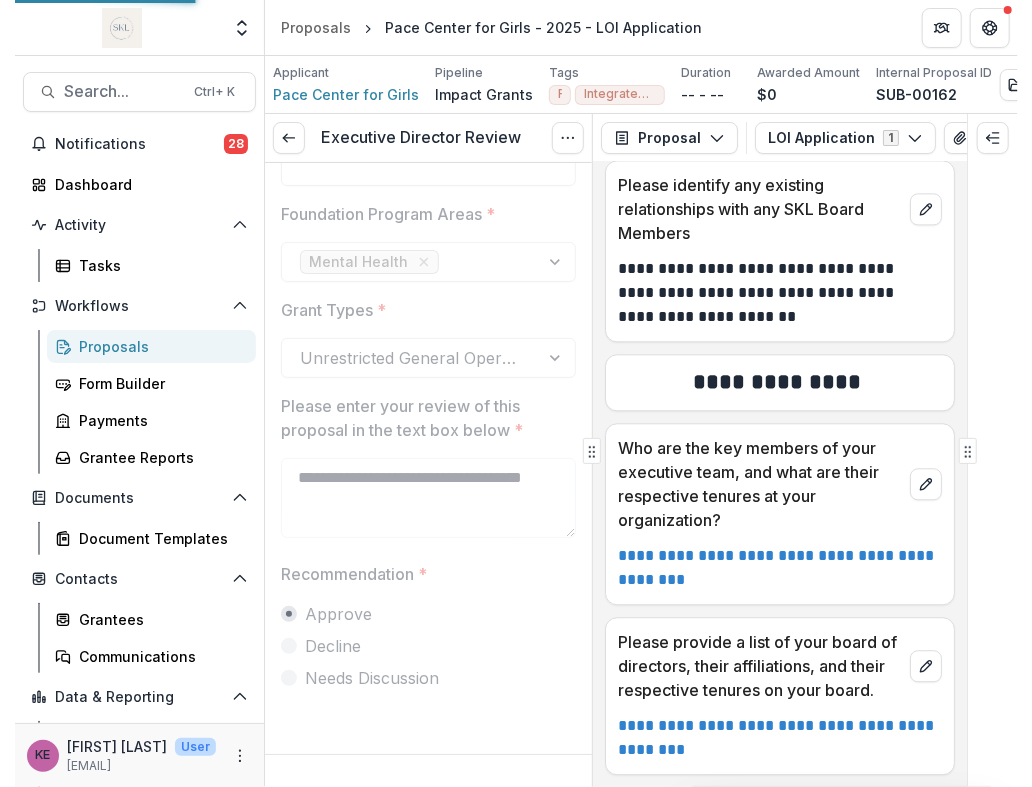 scroll, scrollTop: 120, scrollLeft: 0, axis: vertical 